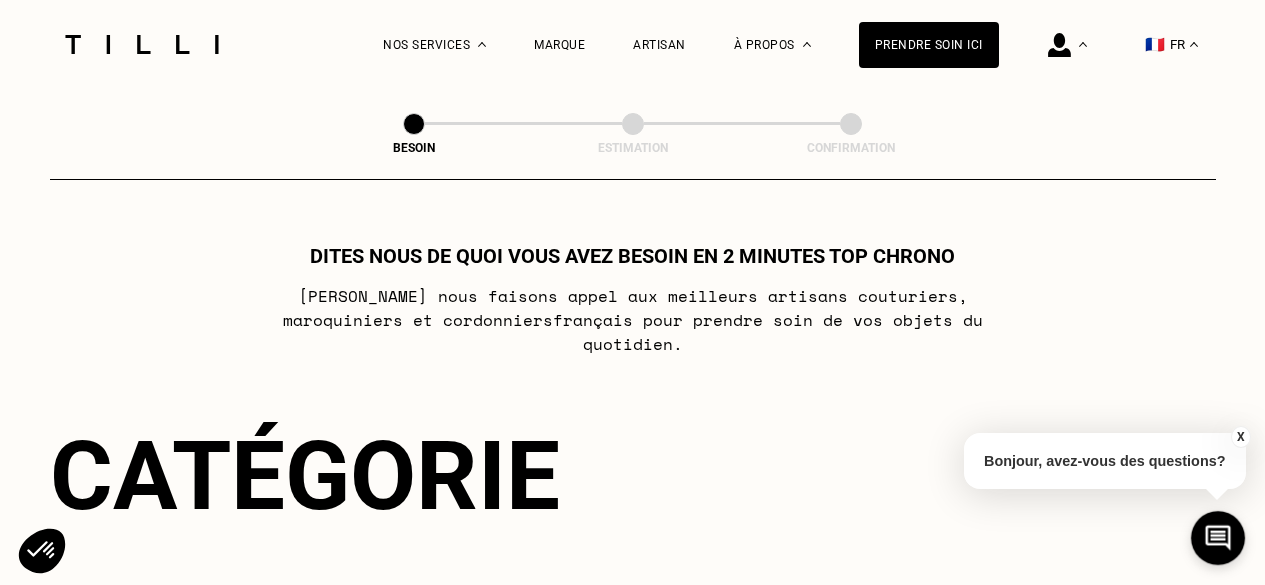 scroll, scrollTop: 0, scrollLeft: 0, axis: both 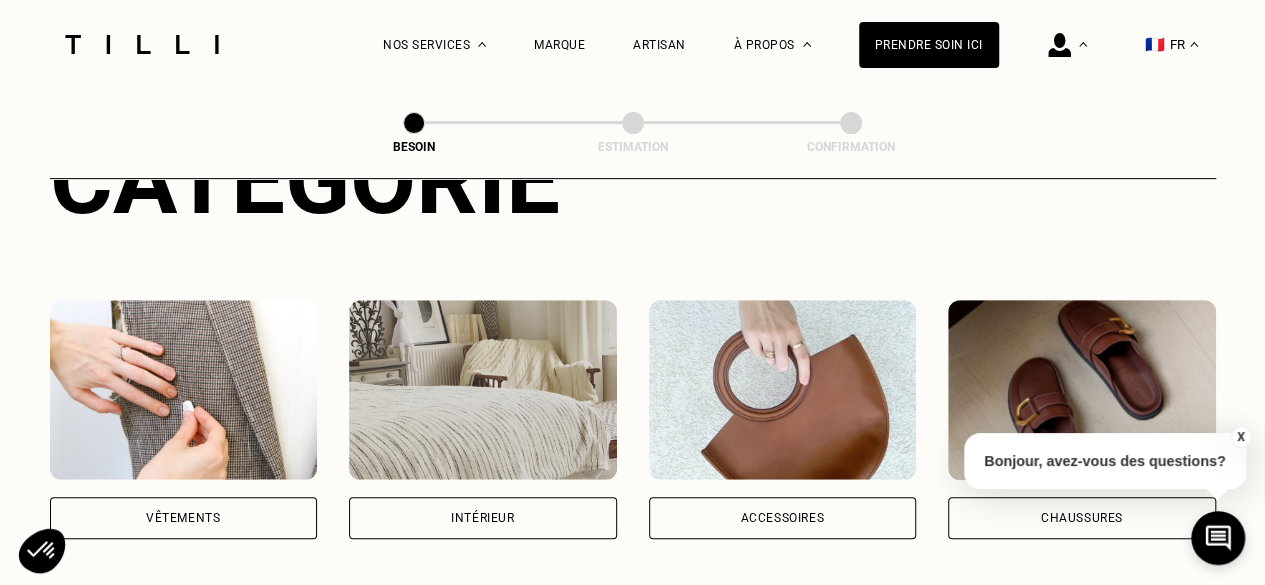 click on "Vêtements" at bounding box center [184, 518] 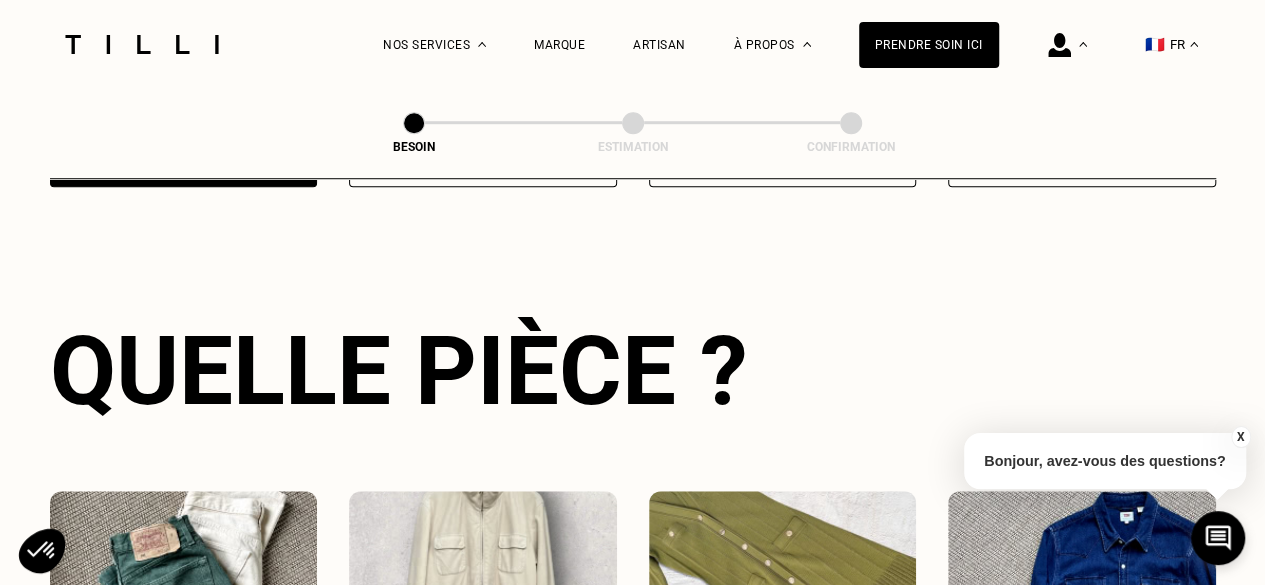 scroll, scrollTop: 654, scrollLeft: 0, axis: vertical 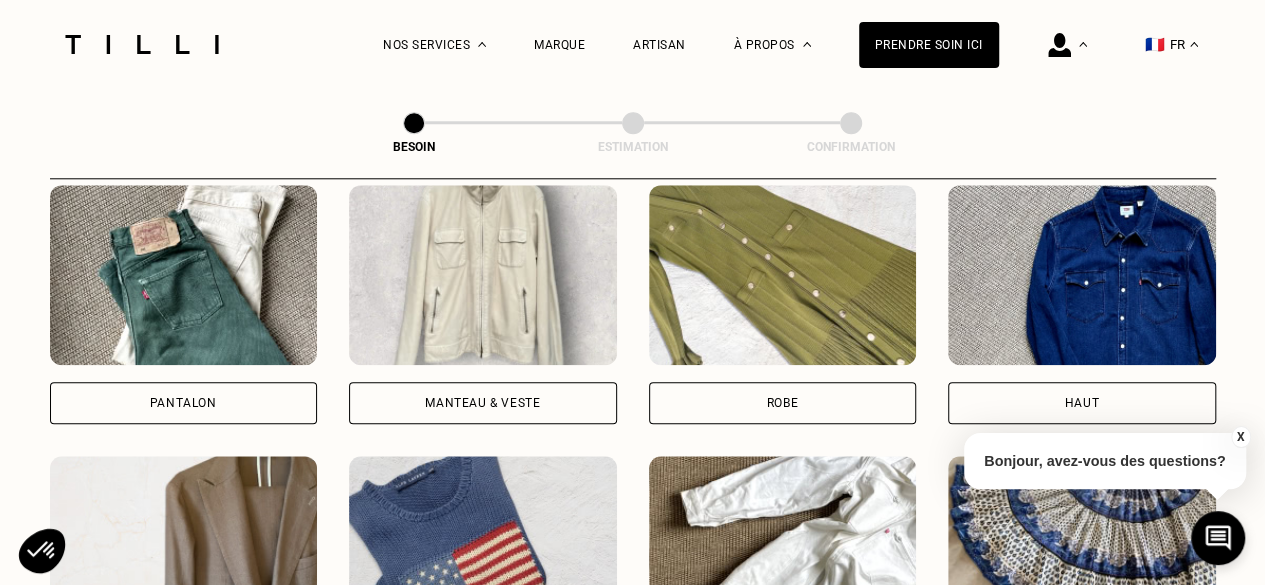 click on "Robe" at bounding box center [783, 403] 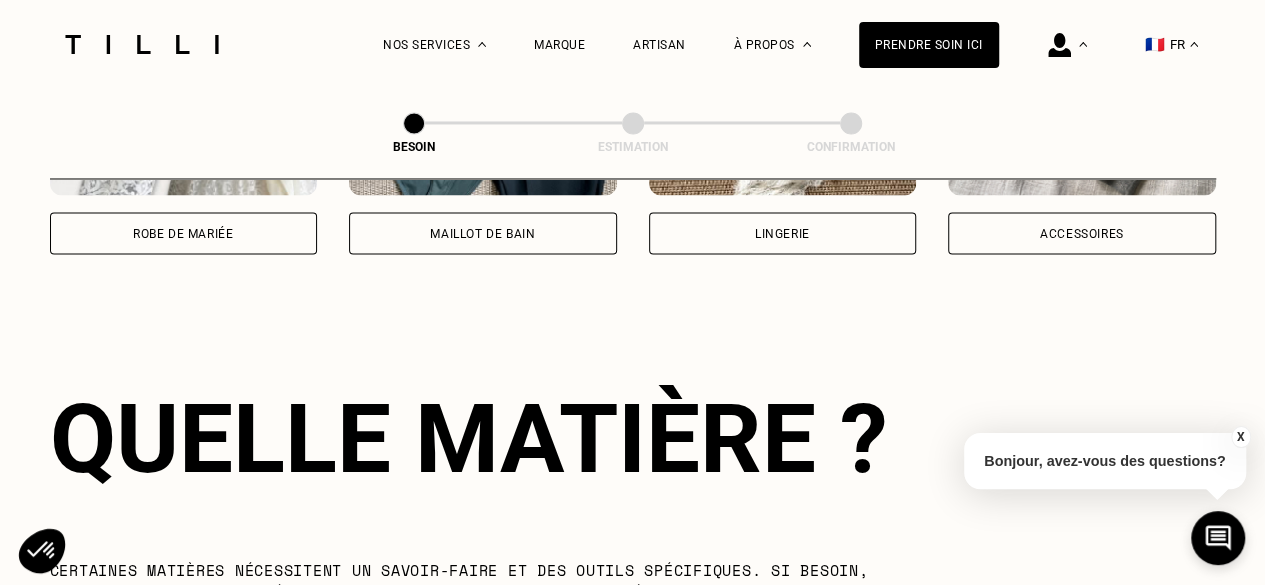 scroll, scrollTop: 1740, scrollLeft: 0, axis: vertical 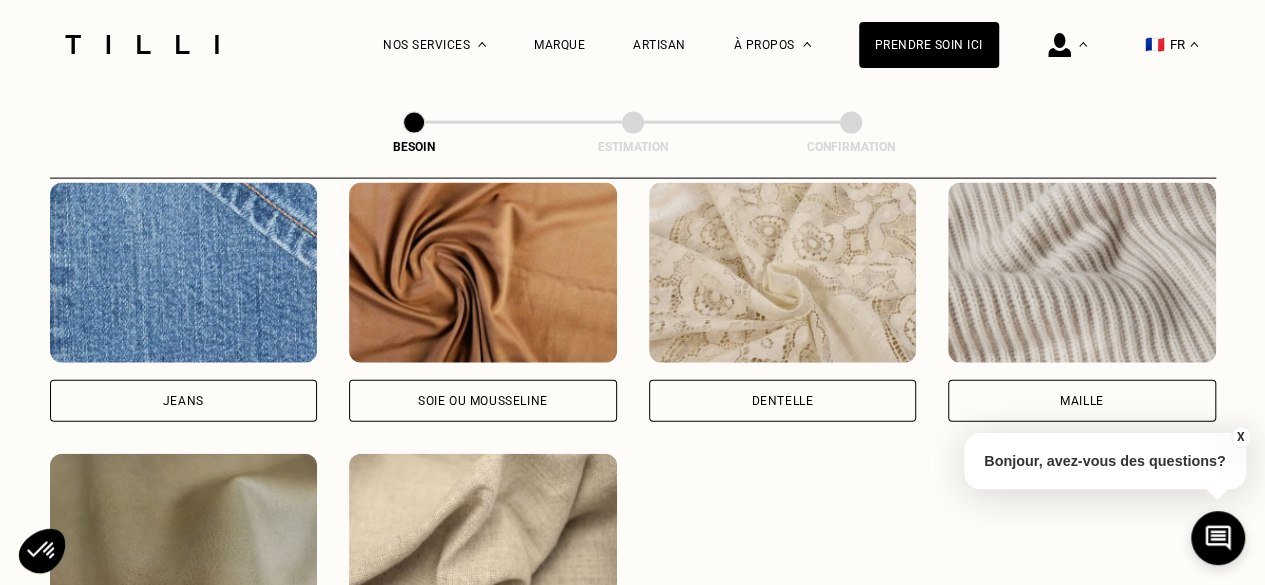 click at bounding box center (483, 273) 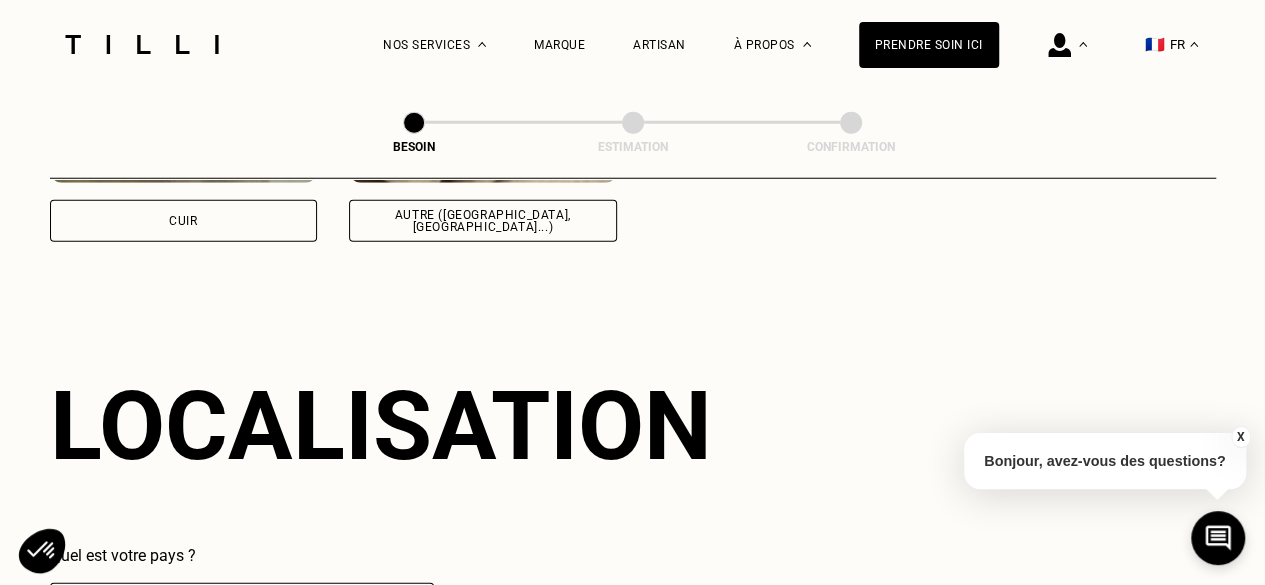 scroll, scrollTop: 2686, scrollLeft: 0, axis: vertical 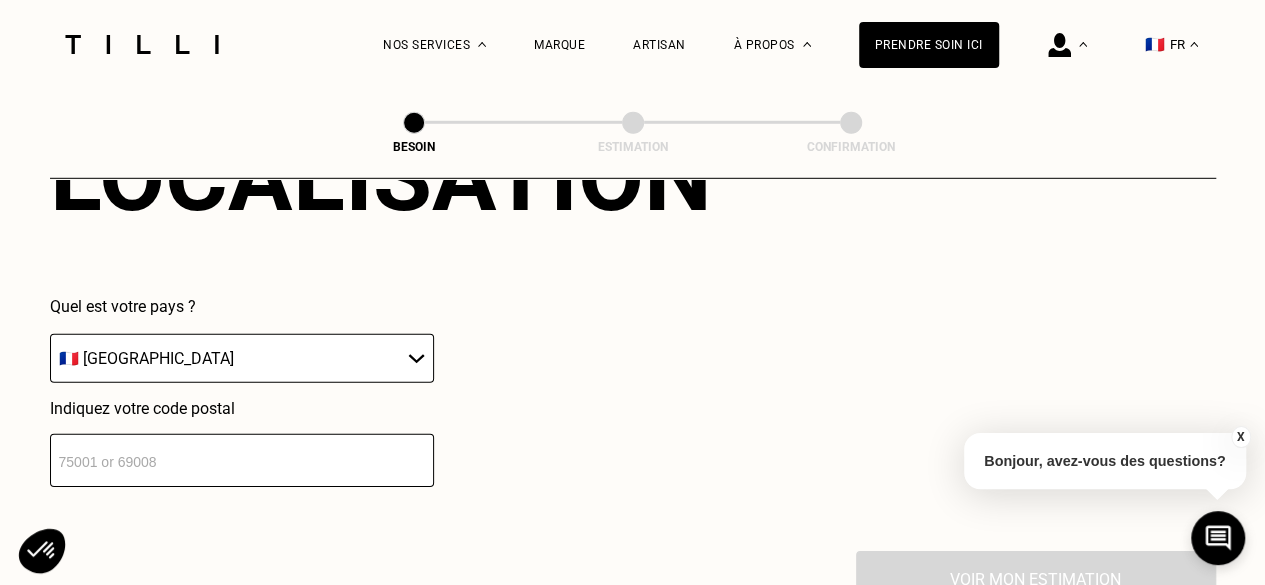 click at bounding box center (242, 460) 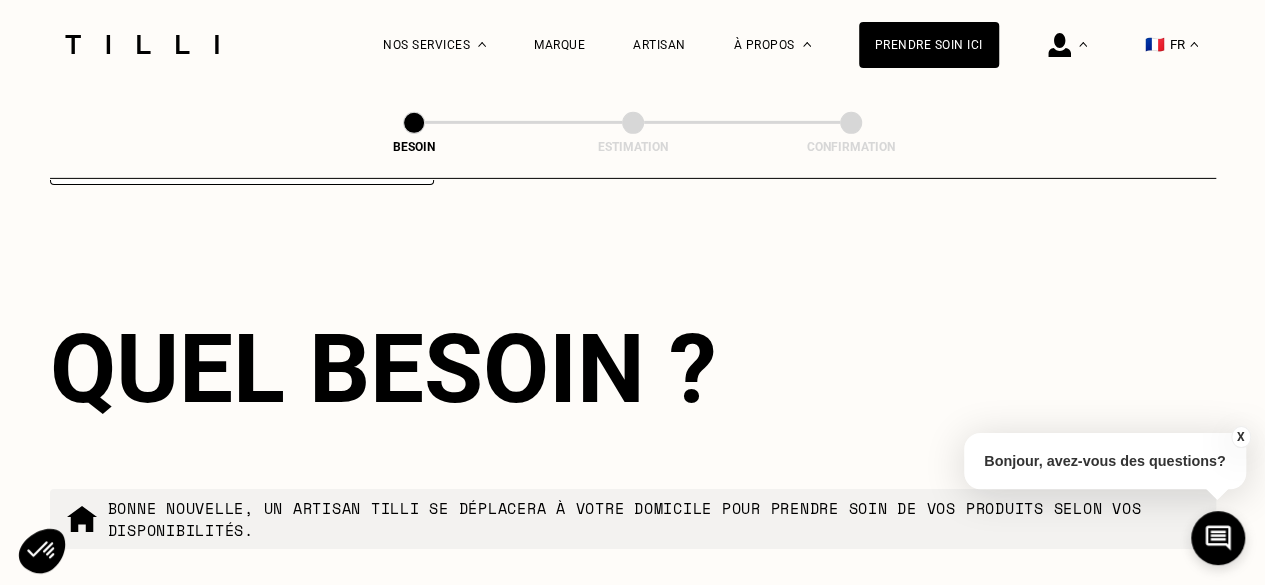 scroll, scrollTop: 3182, scrollLeft: 0, axis: vertical 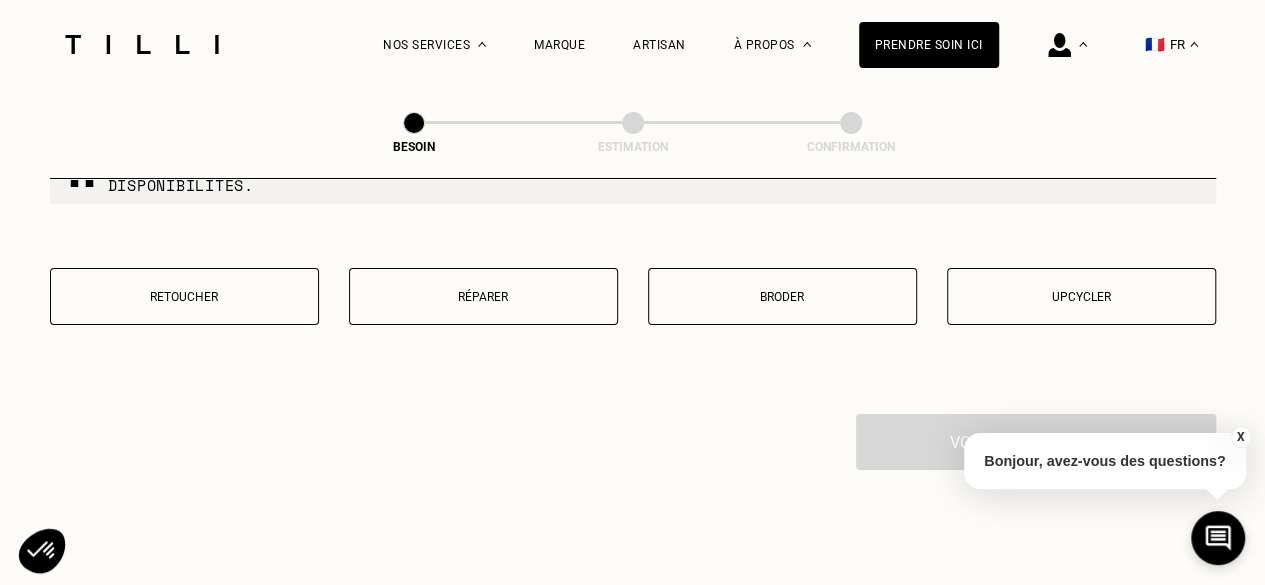 click on "Réparer" at bounding box center (483, 297) 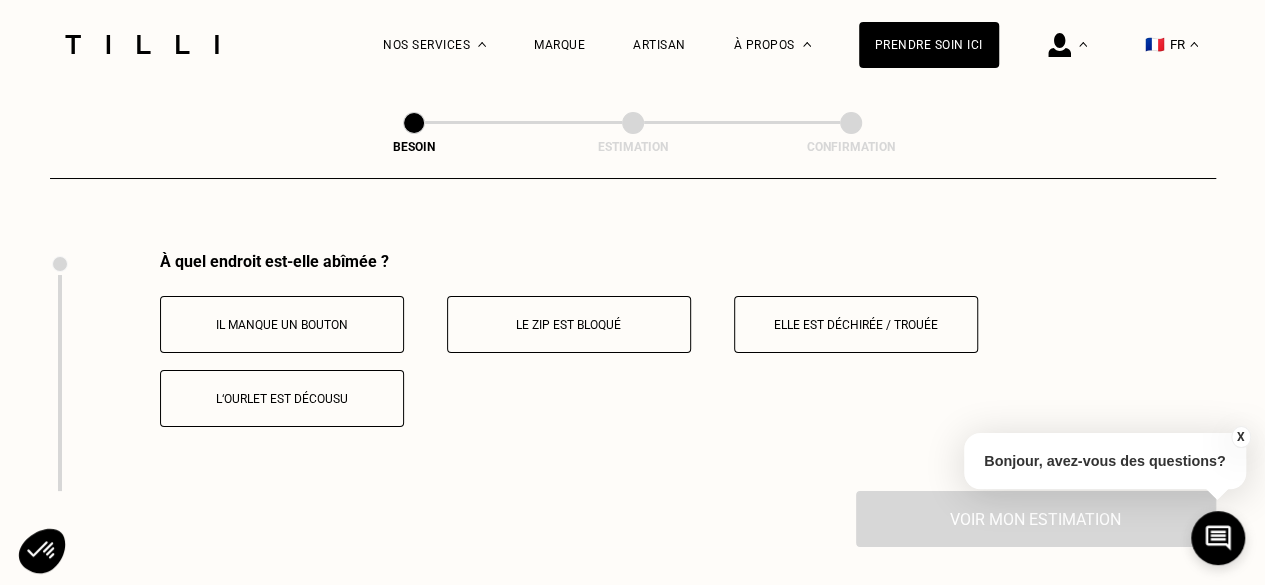 scroll, scrollTop: 3696, scrollLeft: 0, axis: vertical 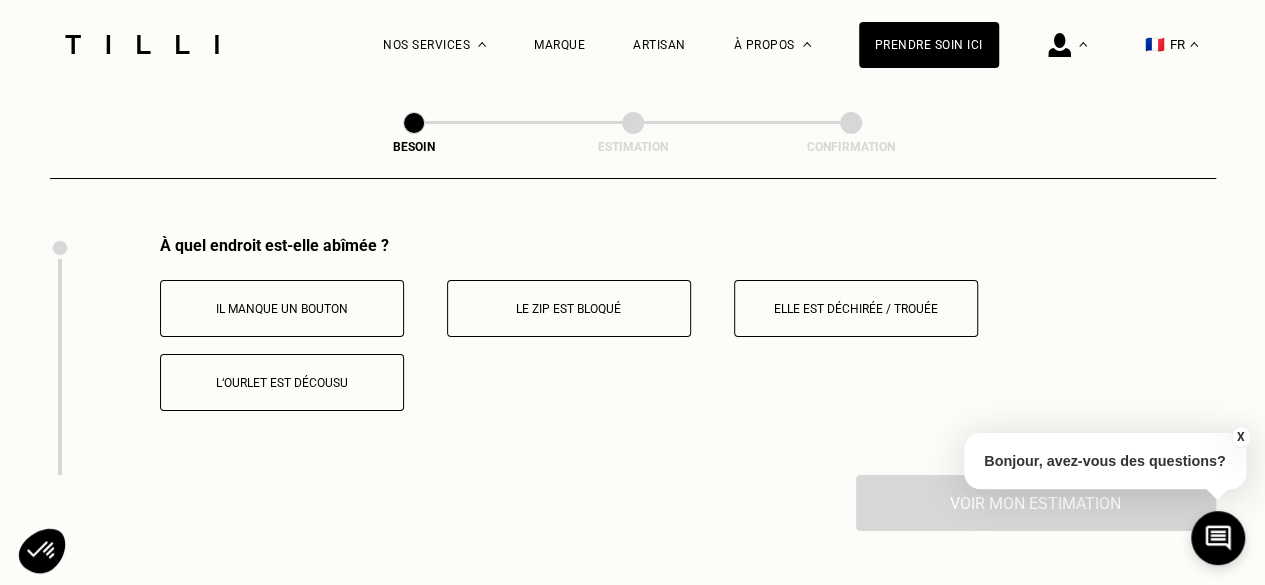 click on "Elle est déchirée / trouée" at bounding box center [856, 309] 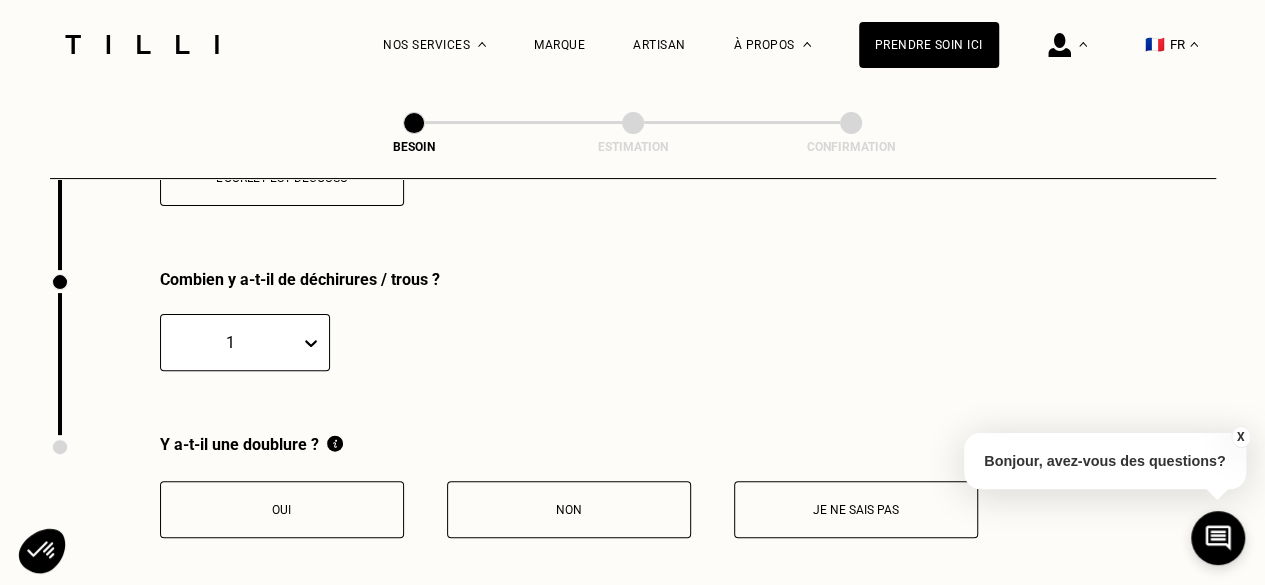 scroll, scrollTop: 3935, scrollLeft: 0, axis: vertical 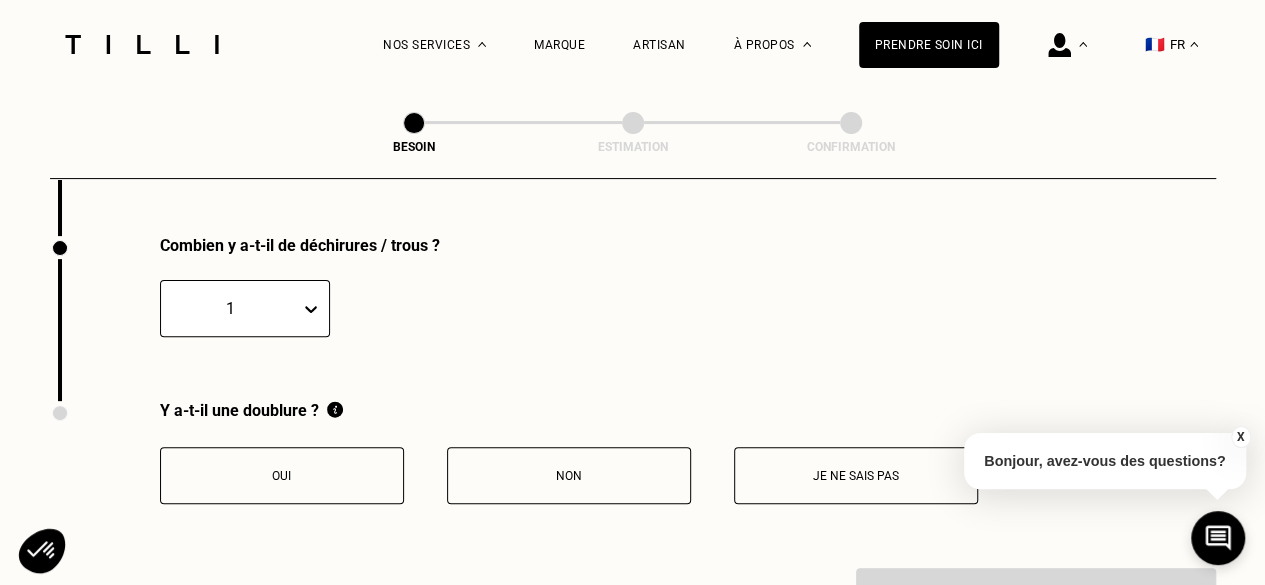 click on "Oui" at bounding box center [282, 476] 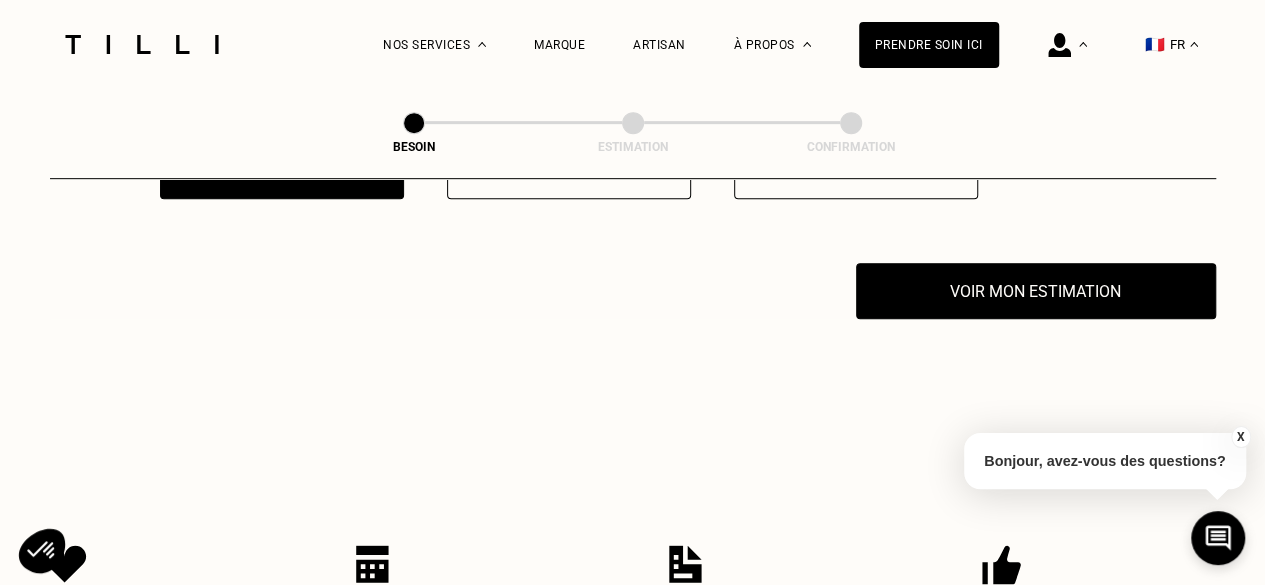 scroll, scrollTop: 4247, scrollLeft: 0, axis: vertical 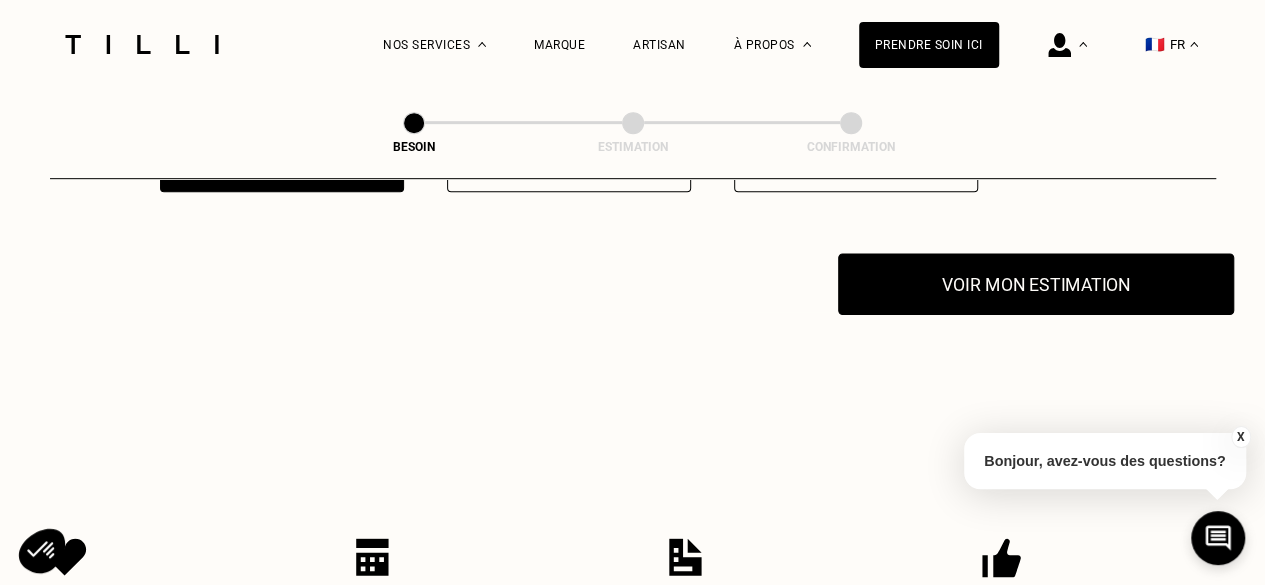 click on "Voir mon estimation" at bounding box center [1036, 284] 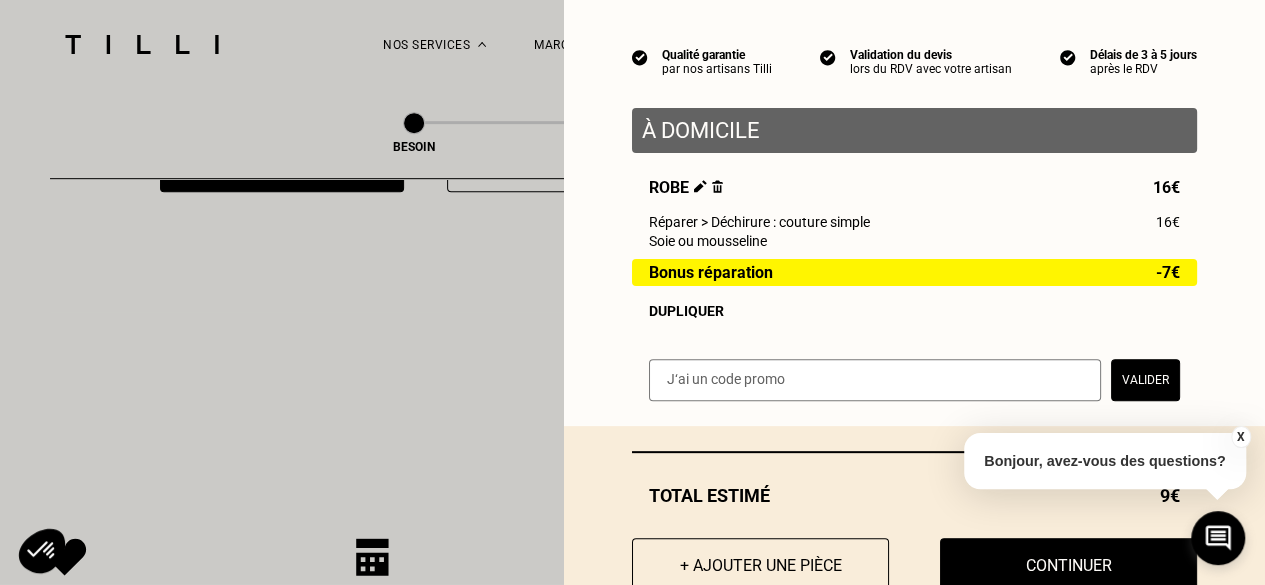 scroll, scrollTop: 226, scrollLeft: 0, axis: vertical 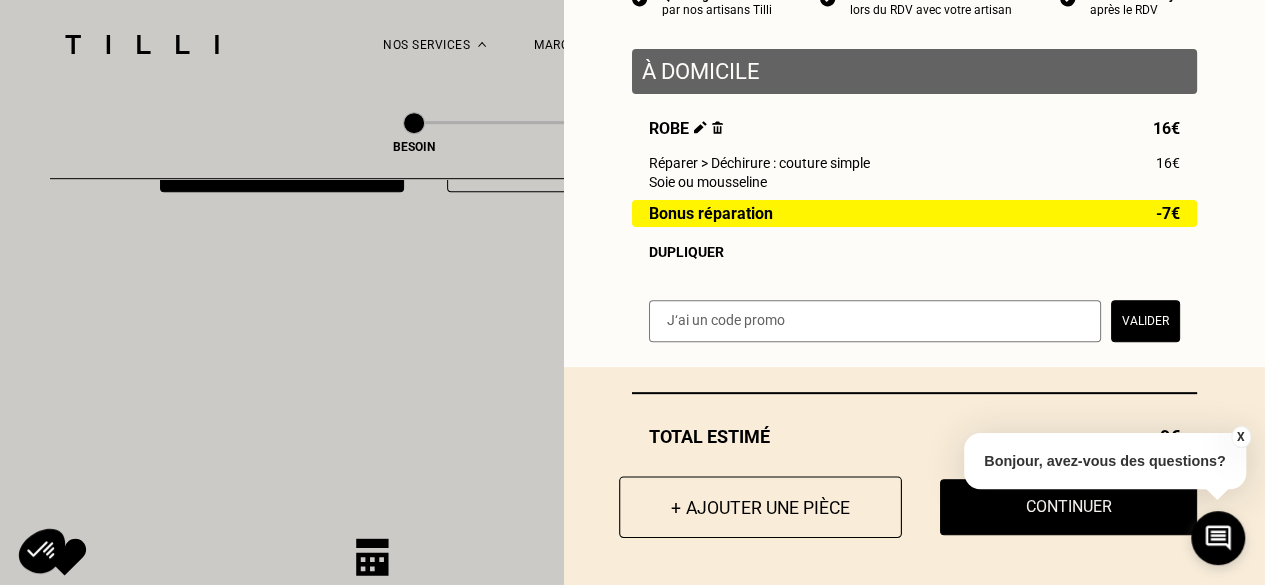 click on "+ Ajouter une pièce" at bounding box center (760, 507) 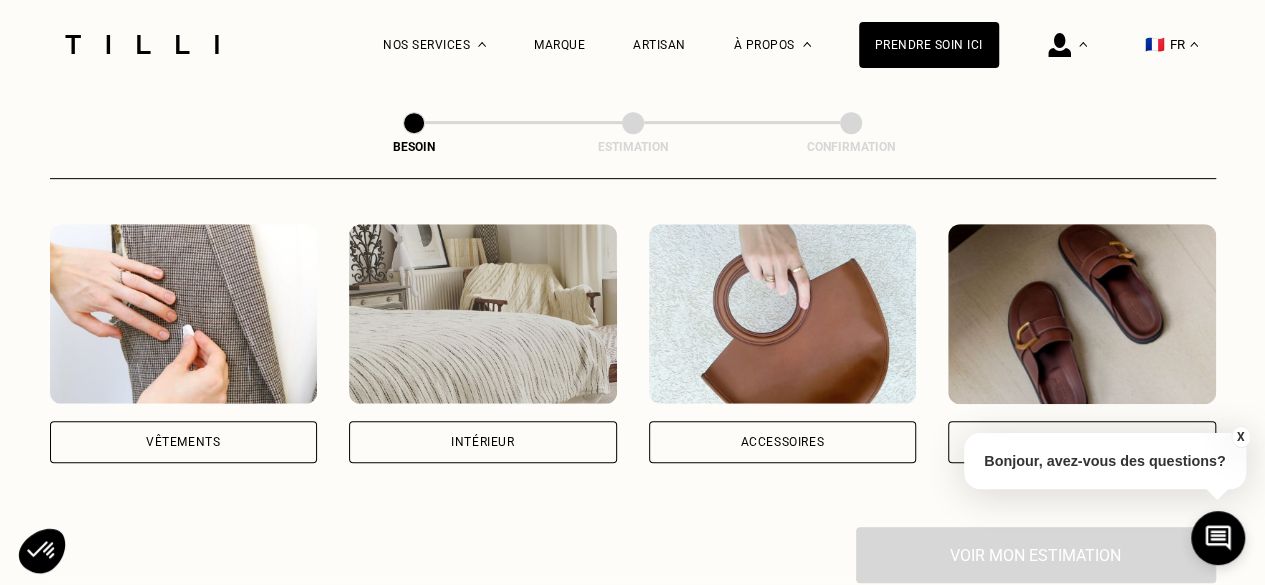 scroll, scrollTop: 402, scrollLeft: 0, axis: vertical 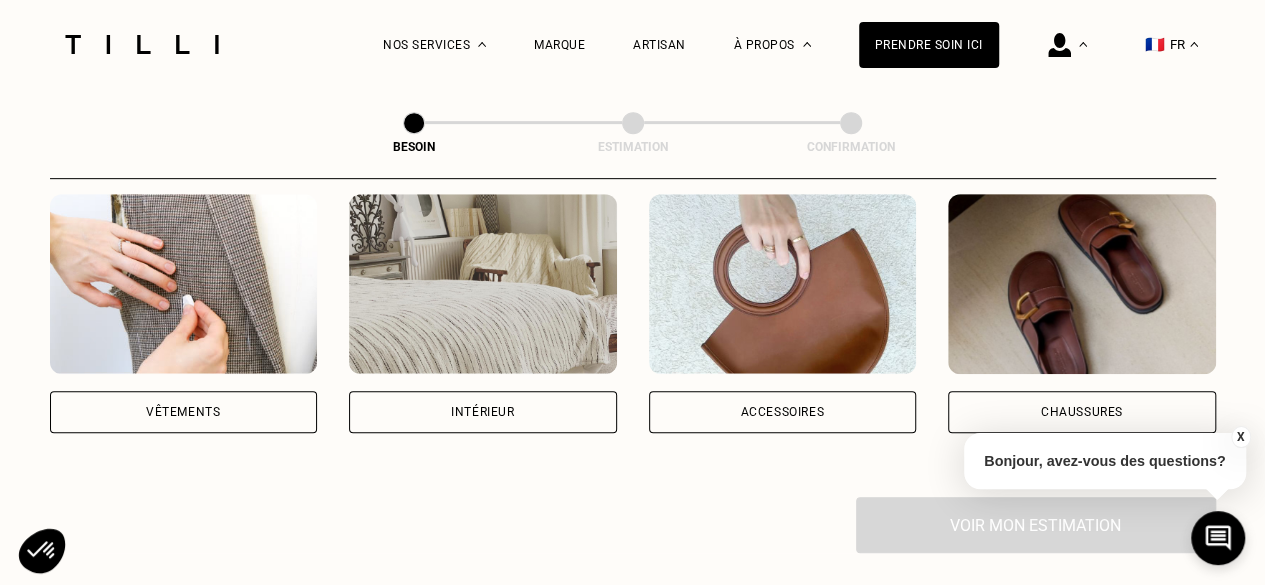 click on "Vêtements" at bounding box center (183, 412) 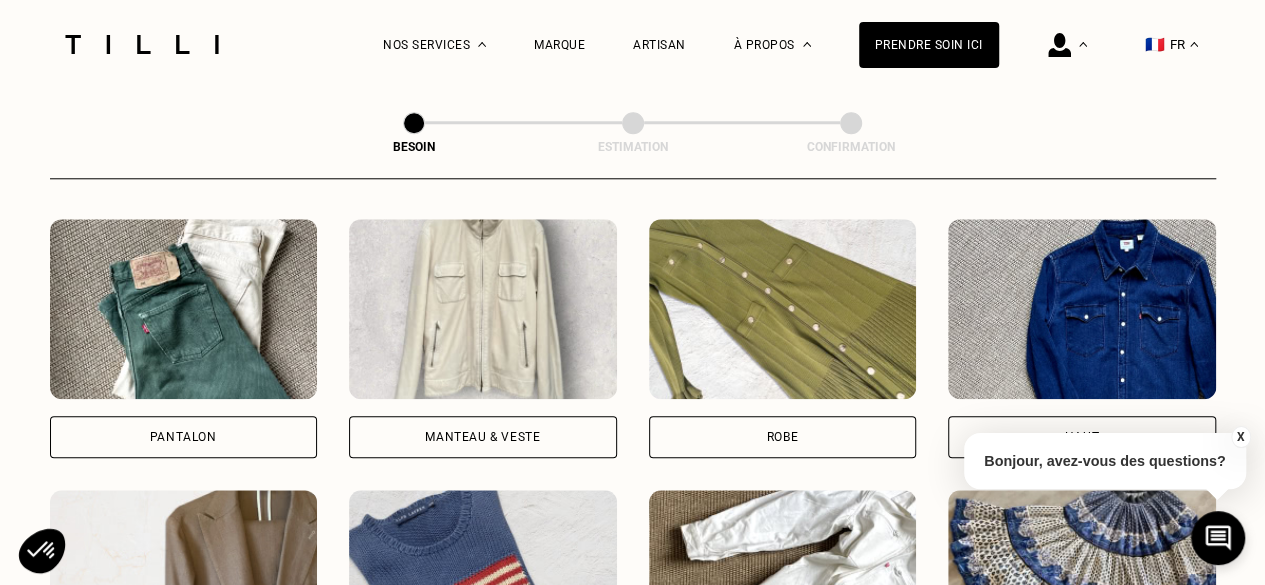 scroll, scrollTop: 924, scrollLeft: 0, axis: vertical 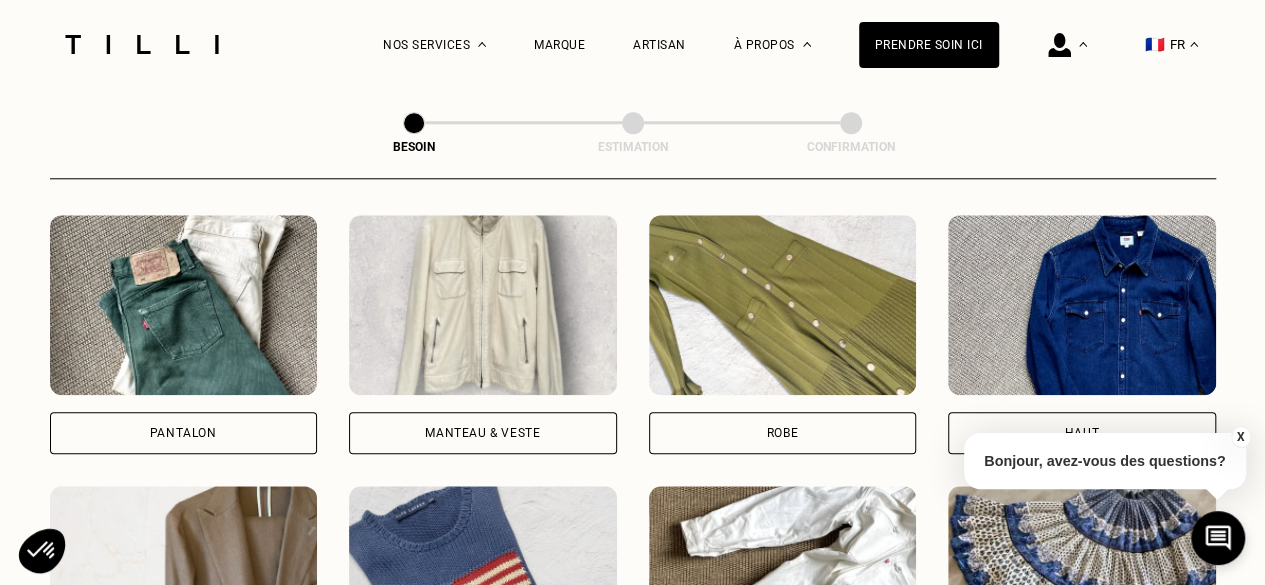 click on "Robe" at bounding box center [782, 433] 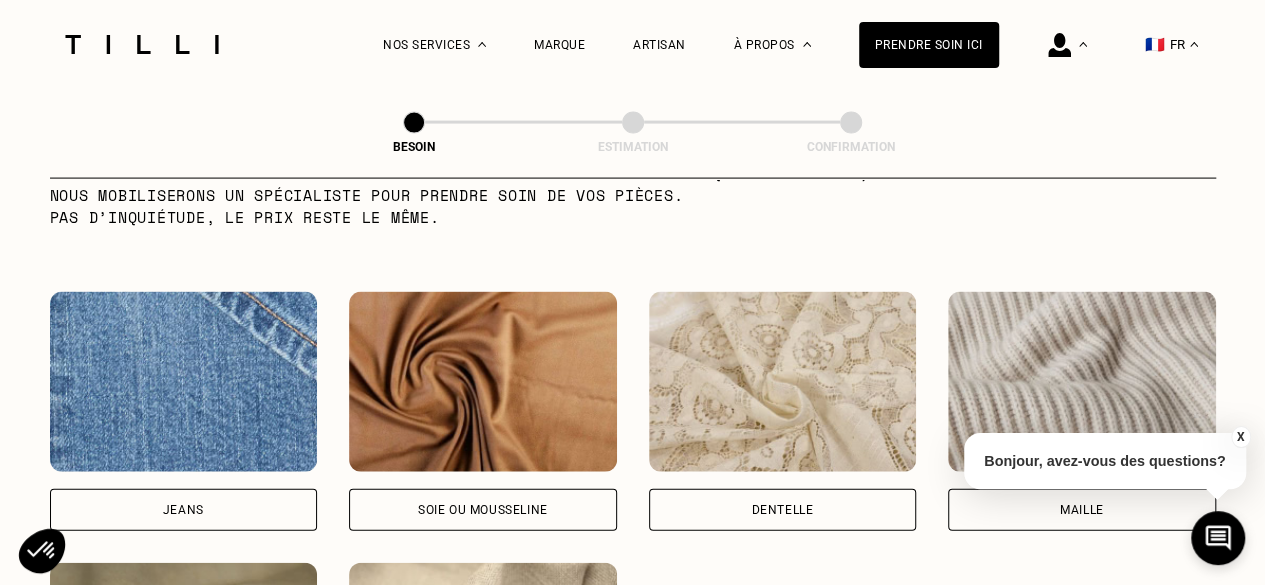 scroll, scrollTop: 2141, scrollLeft: 0, axis: vertical 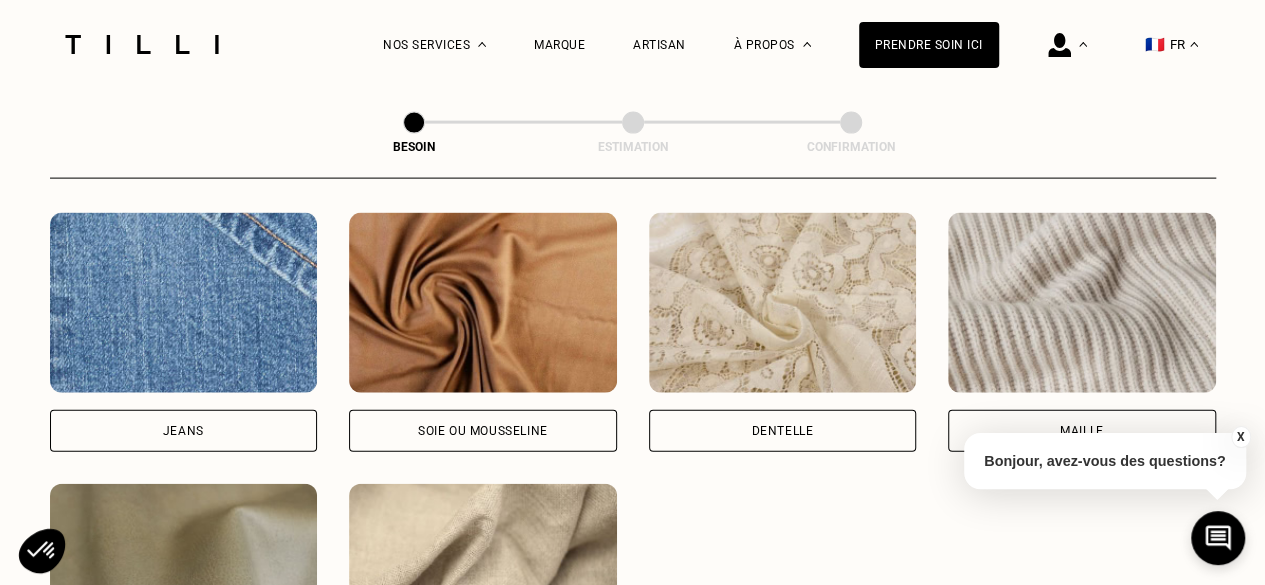 click on "Soie ou mousseline" at bounding box center (483, 431) 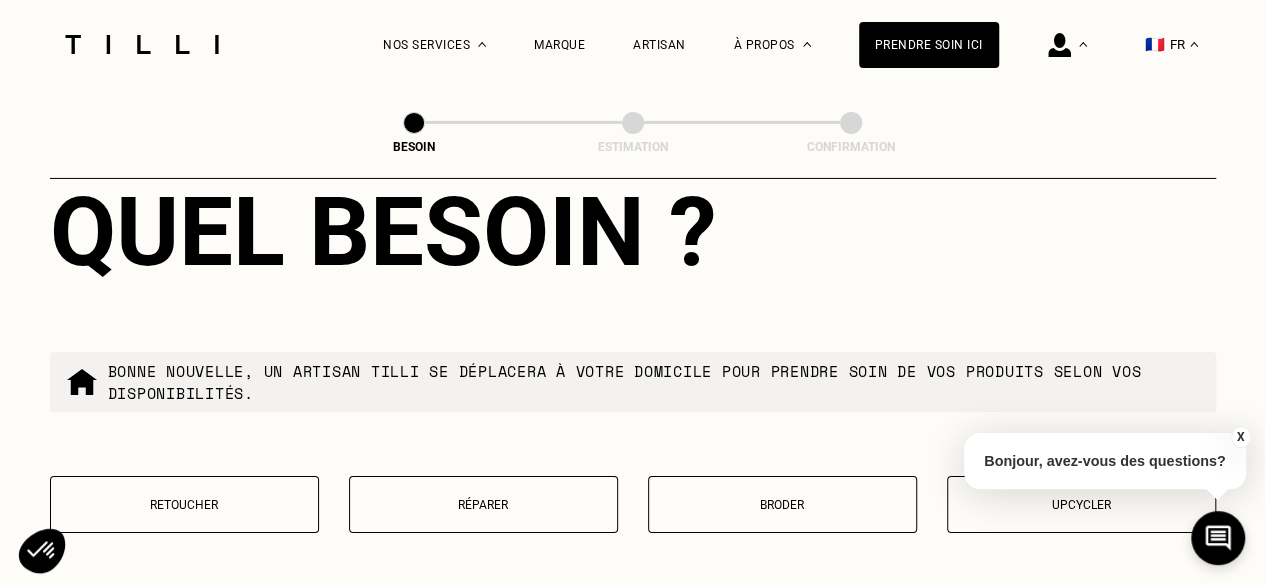 scroll, scrollTop: 3470, scrollLeft: 0, axis: vertical 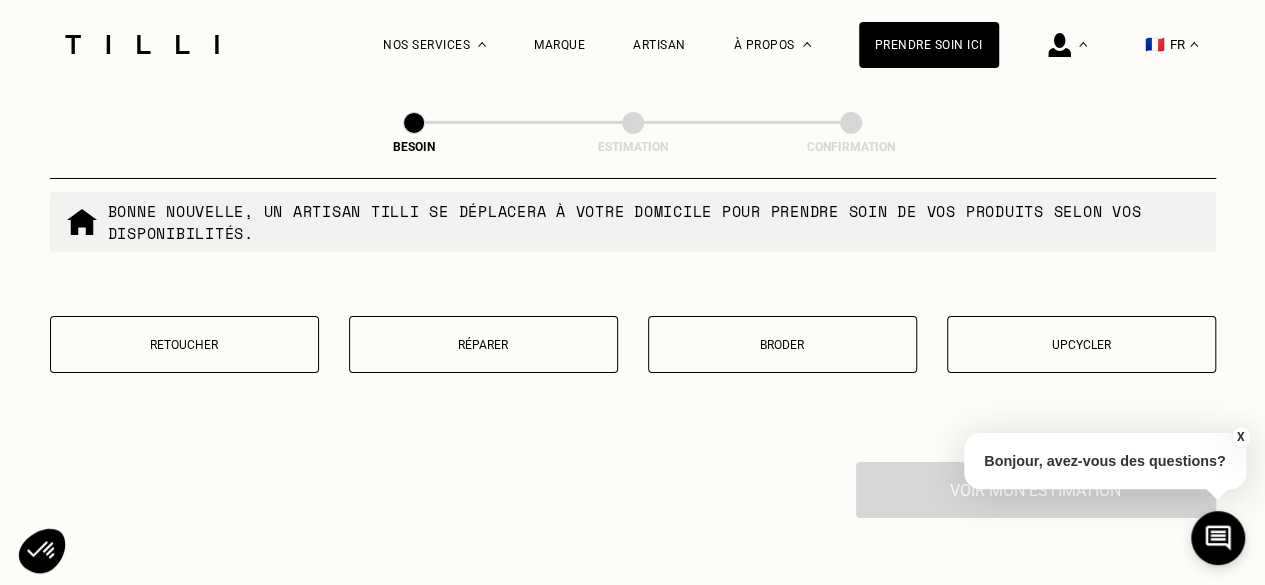 click on "Réparer" at bounding box center (483, 345) 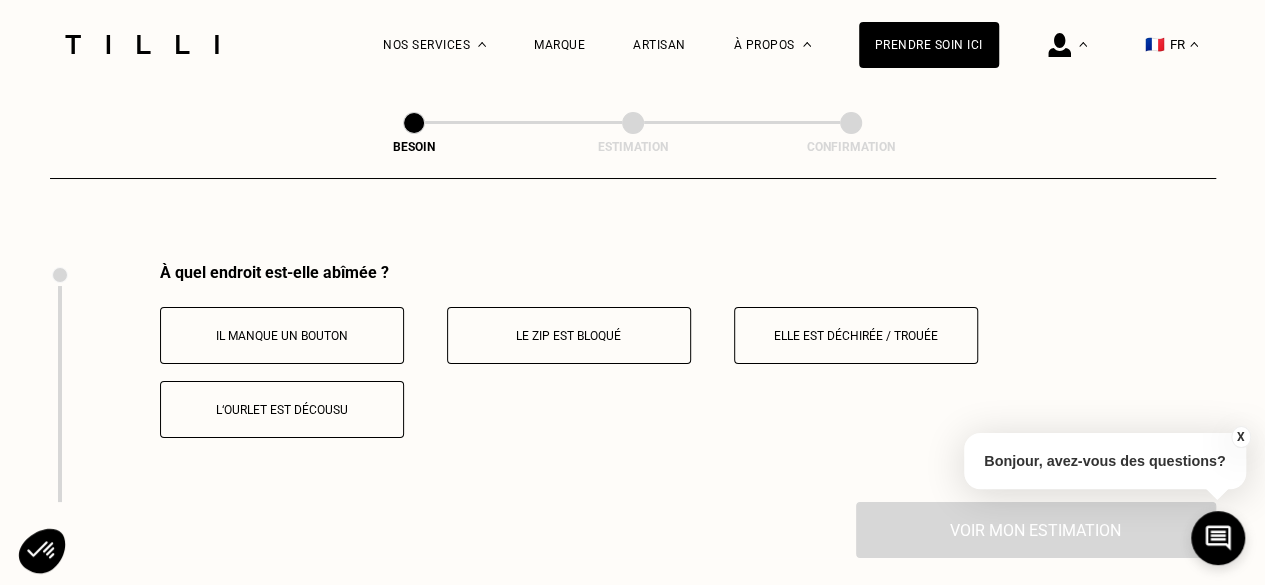 scroll, scrollTop: 3696, scrollLeft: 0, axis: vertical 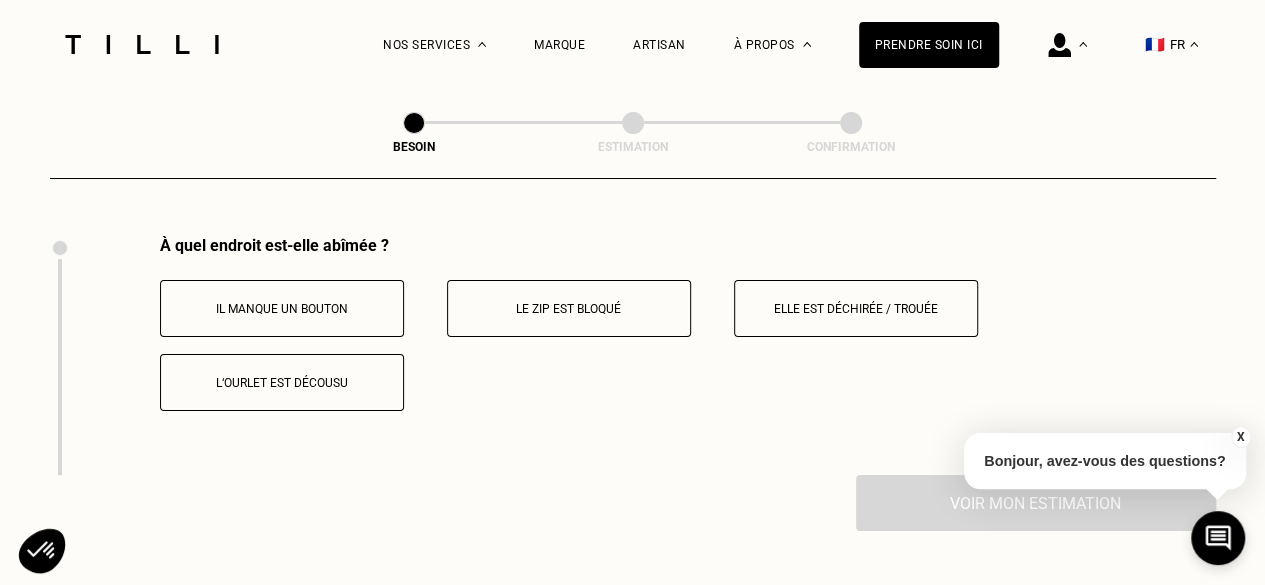 click on "Elle est déchirée / trouée" at bounding box center (856, 309) 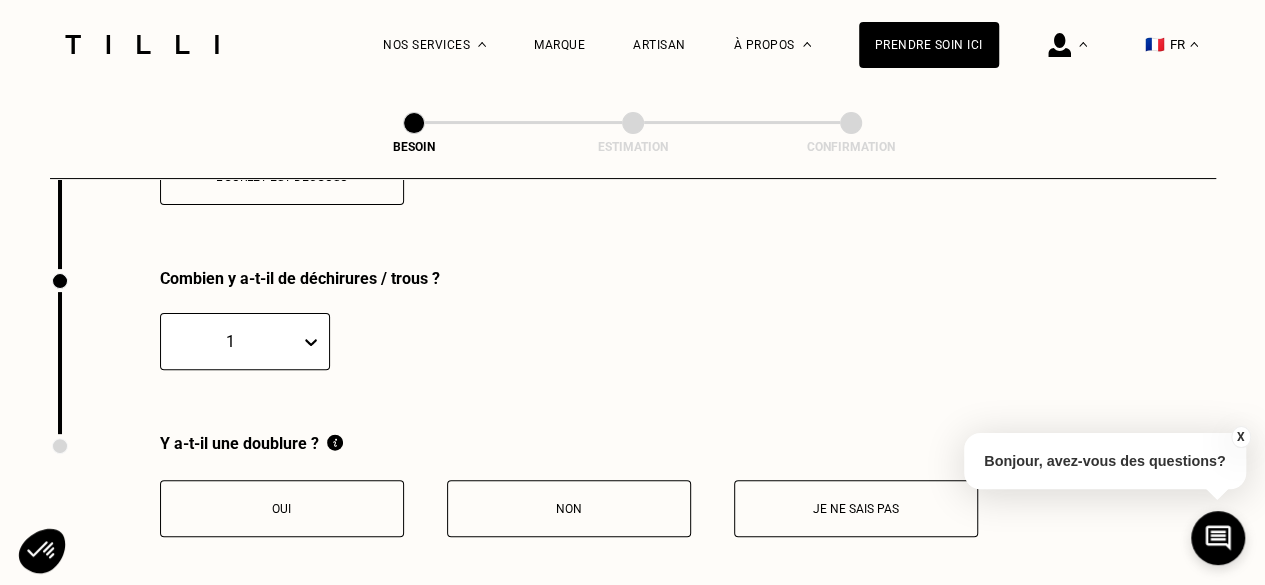 scroll, scrollTop: 3935, scrollLeft: 0, axis: vertical 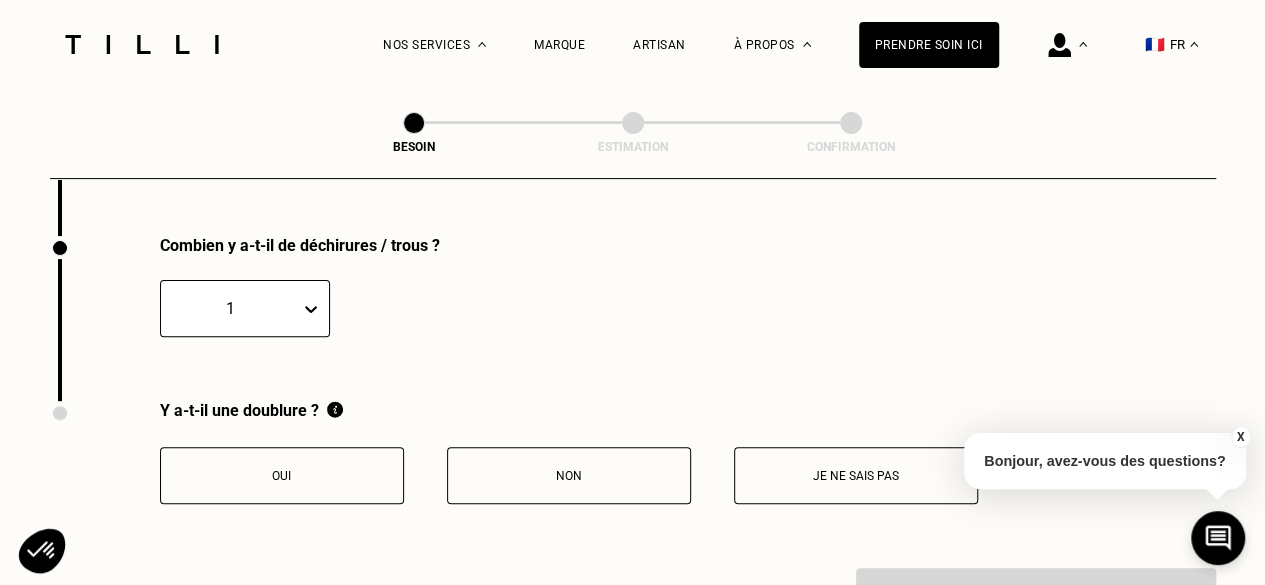 click on "Je ne sais pas" at bounding box center [856, 475] 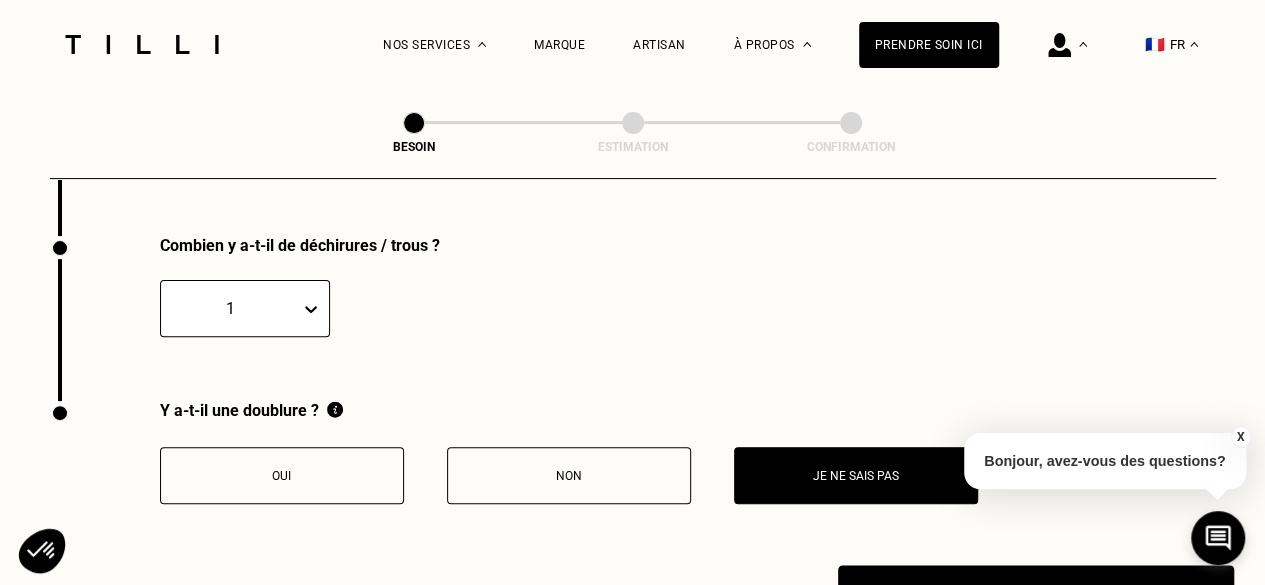 click on "Voir mon estimation" at bounding box center (1036, 596) 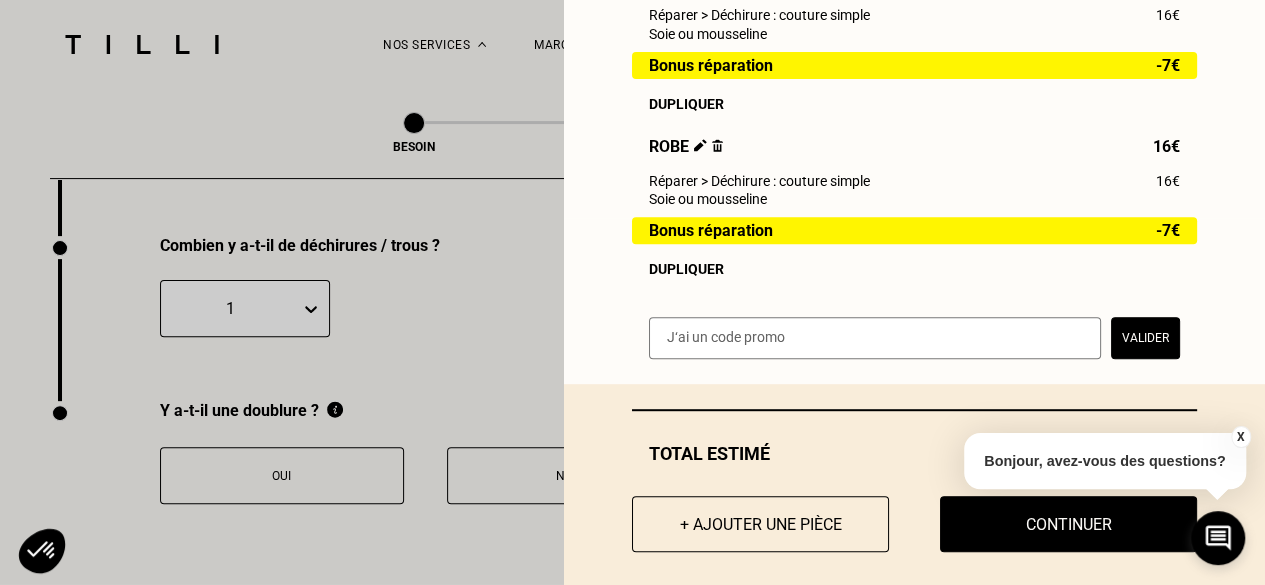 scroll, scrollTop: 394, scrollLeft: 0, axis: vertical 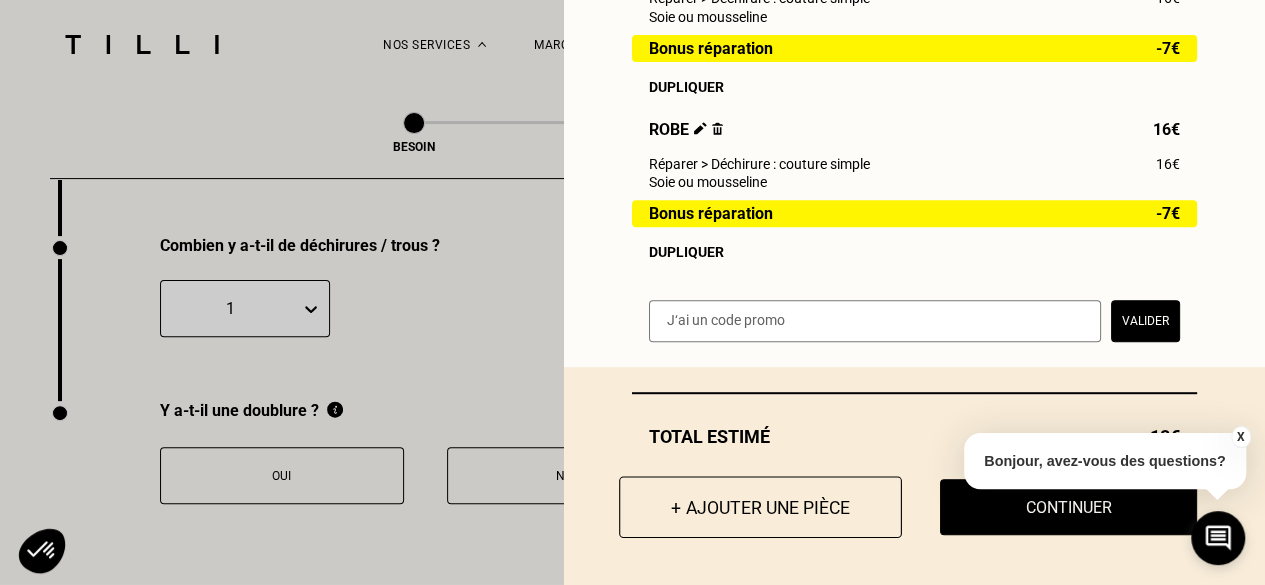 click on "+ Ajouter une pièce" at bounding box center (760, 507) 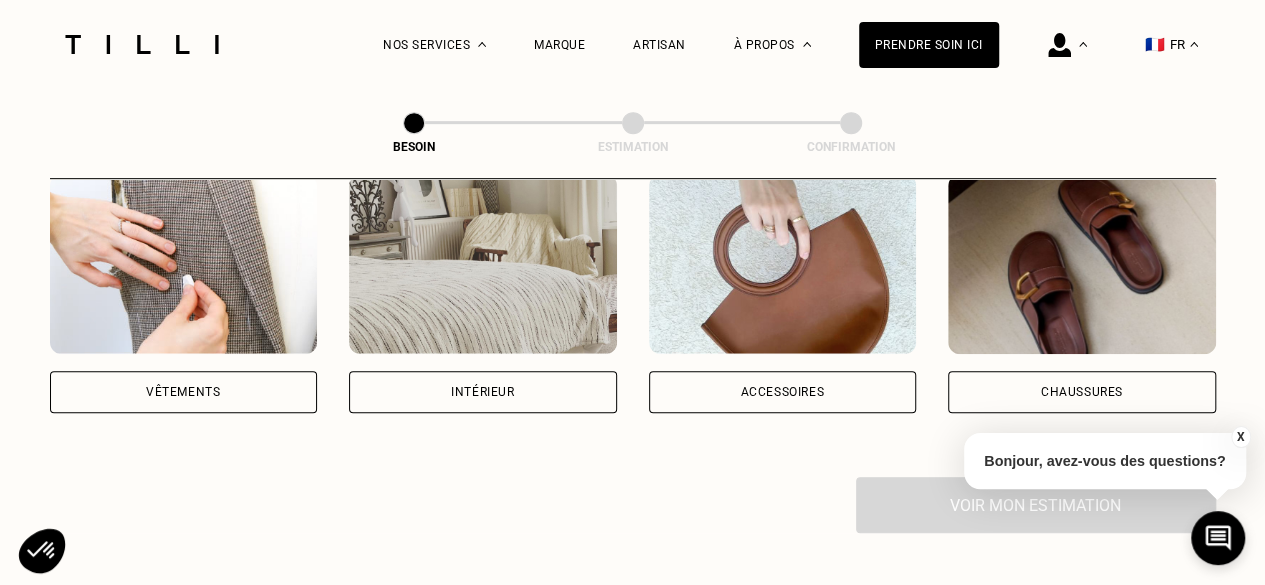 scroll, scrollTop: 429, scrollLeft: 0, axis: vertical 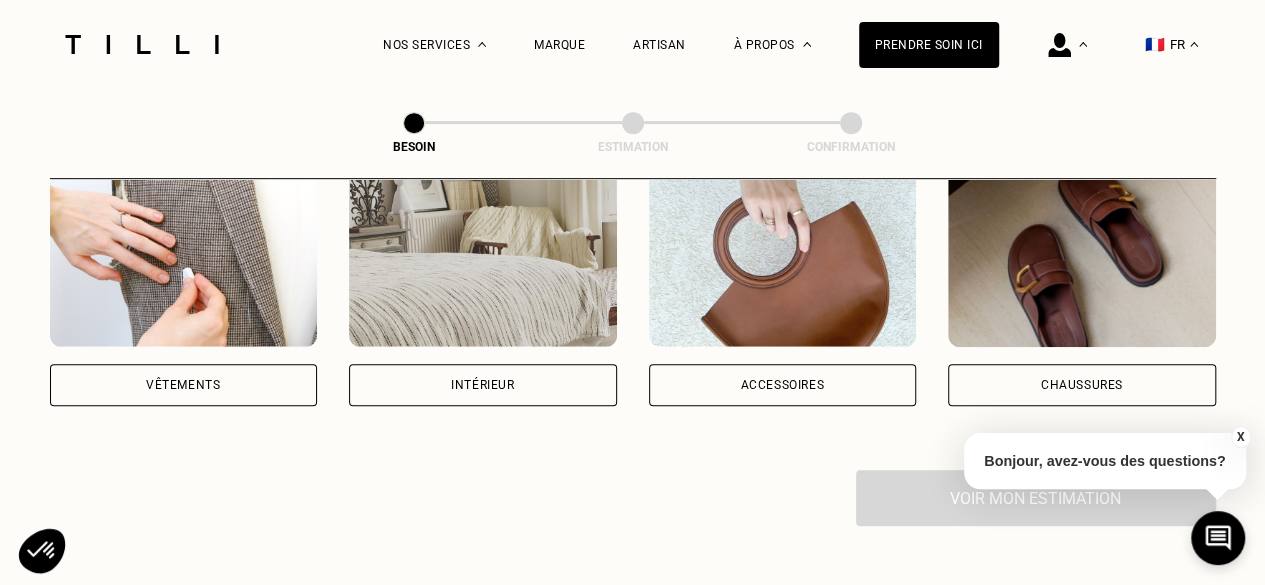 click on "Vêtements" at bounding box center [183, 385] 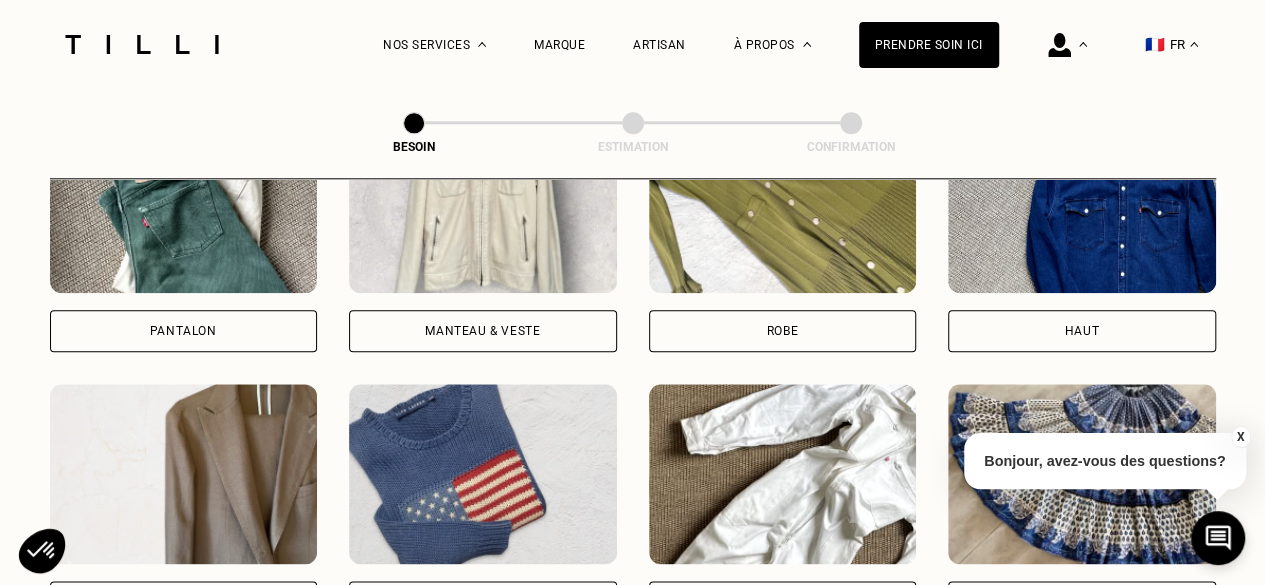 scroll, scrollTop: 1029, scrollLeft: 0, axis: vertical 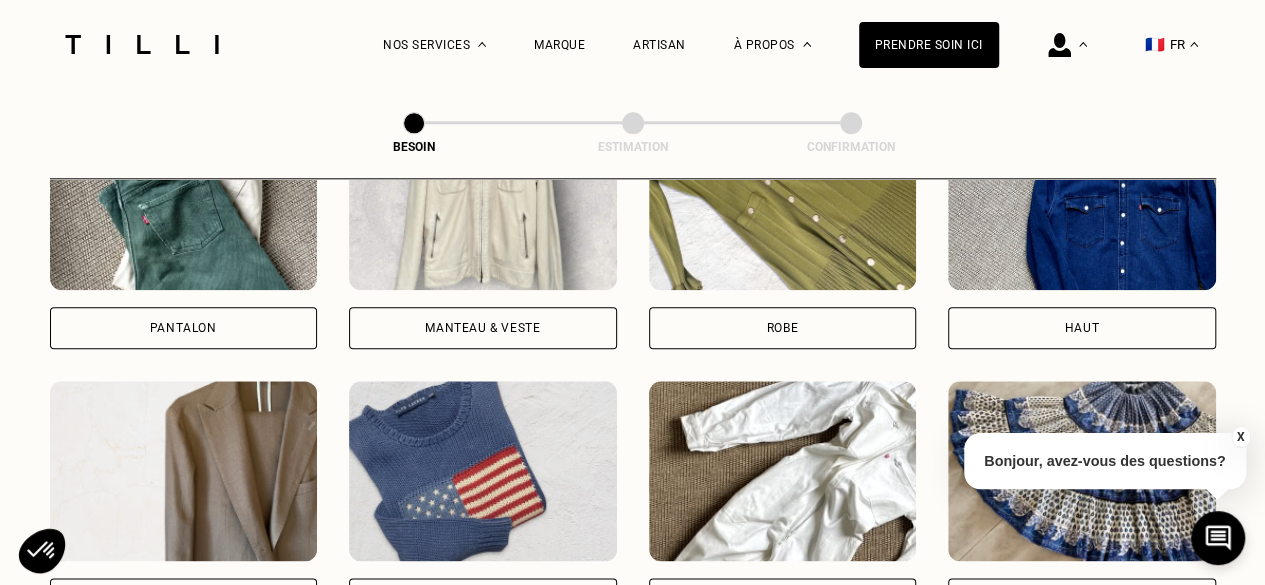 click on "Pantalon" at bounding box center [184, 328] 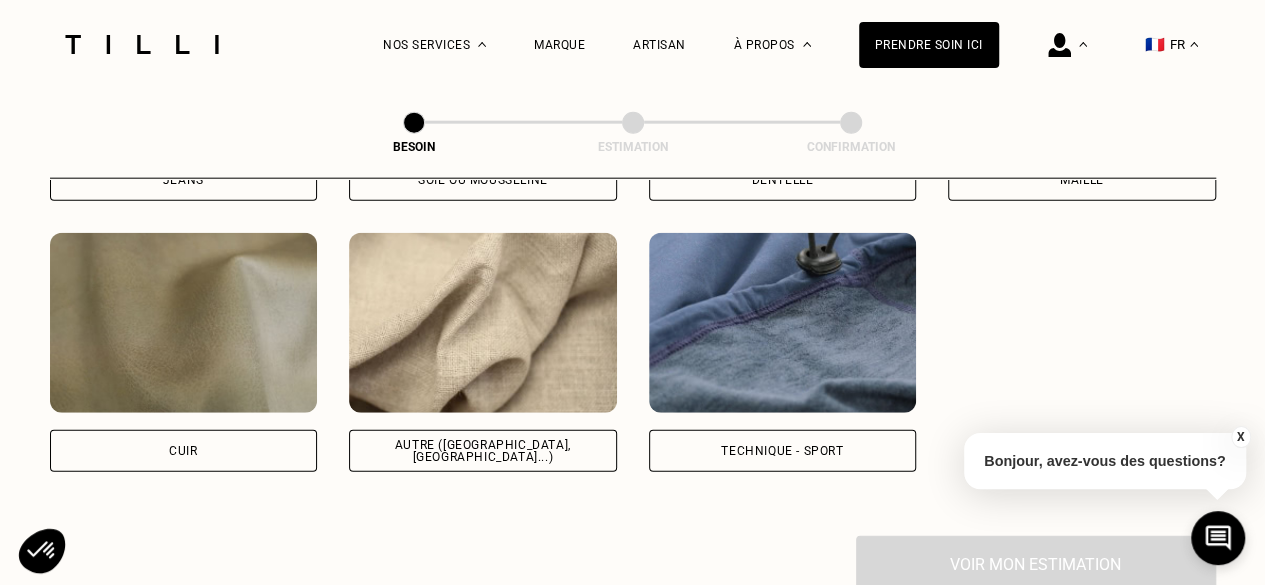 scroll, scrollTop: 2412, scrollLeft: 0, axis: vertical 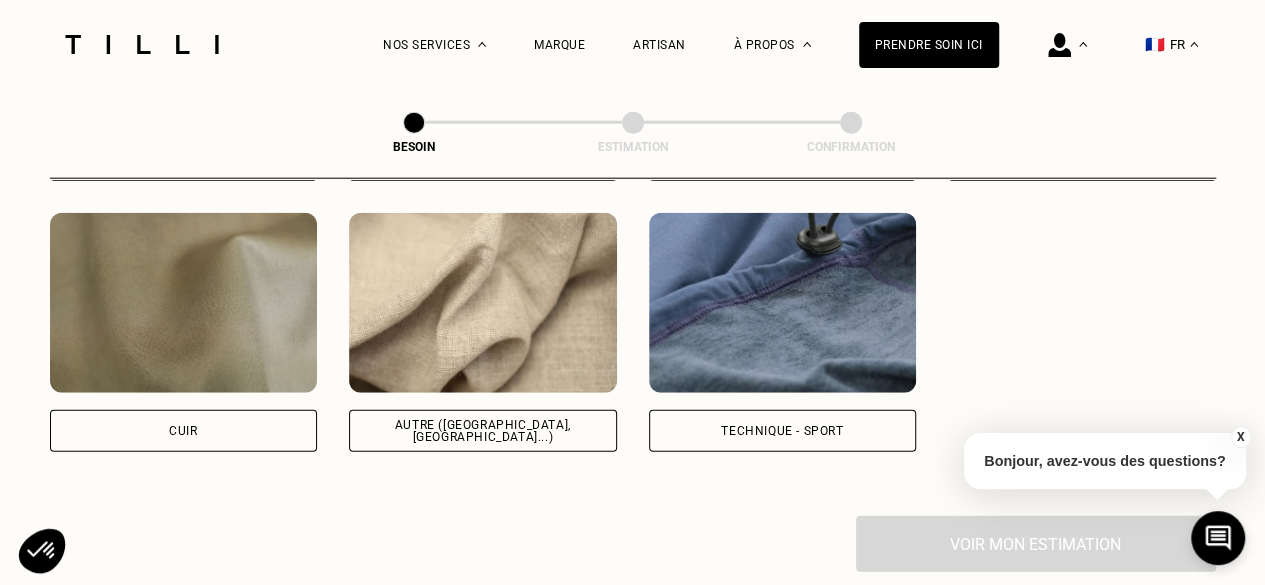 click on "Autre ([GEOGRAPHIC_DATA], [GEOGRAPHIC_DATA]...)" at bounding box center (483, 431) 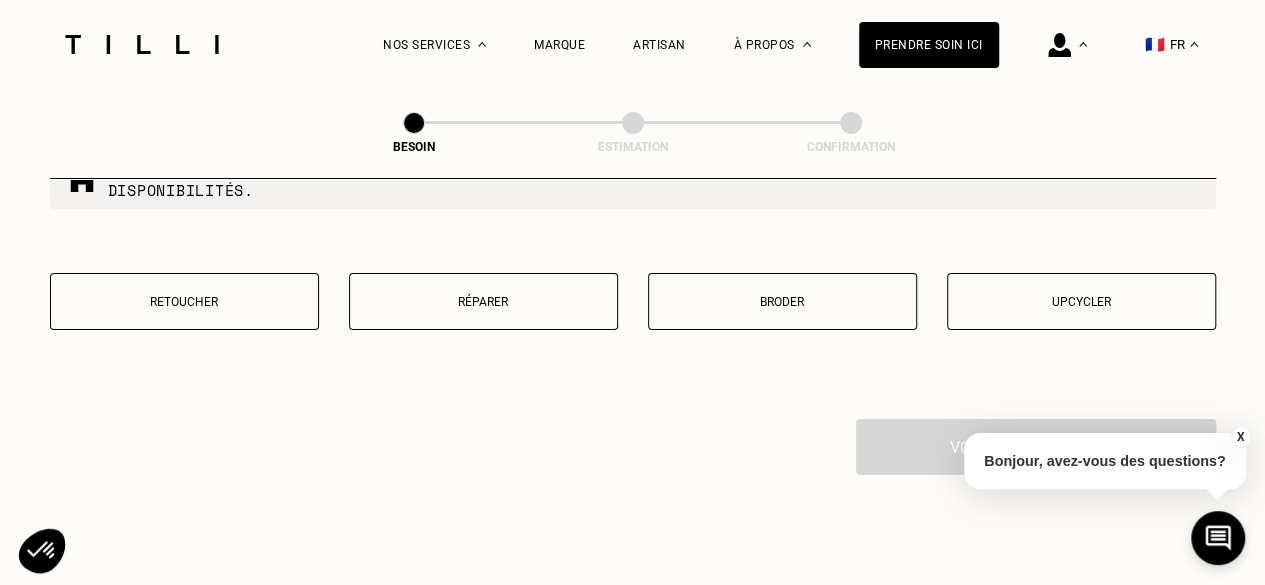scroll, scrollTop: 3525, scrollLeft: 0, axis: vertical 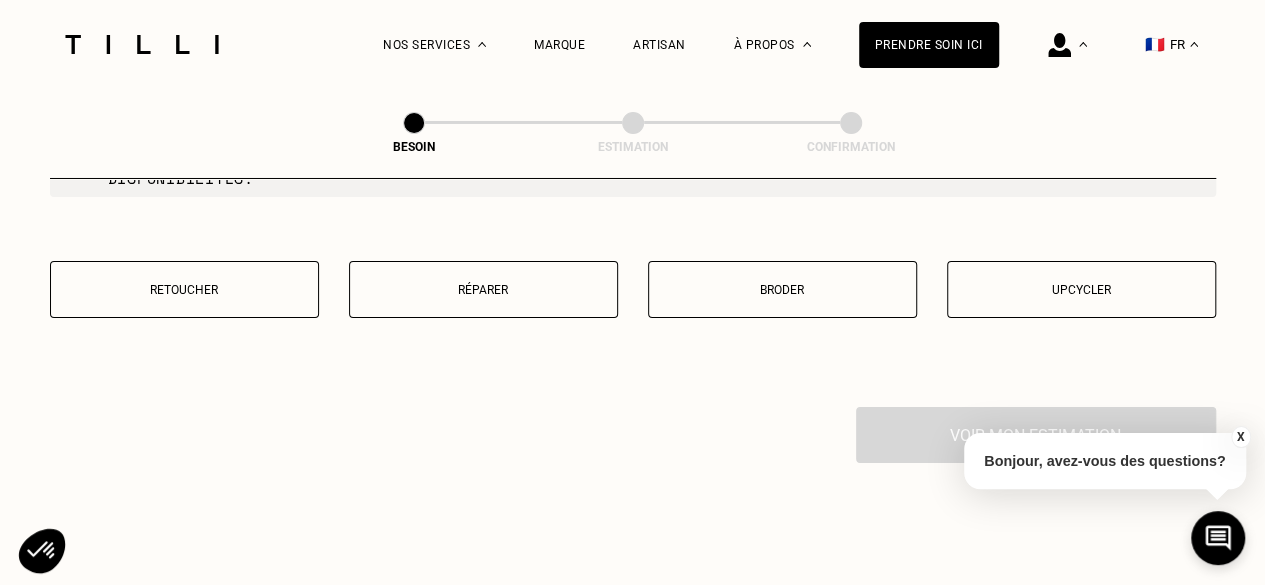 click on "Retoucher" at bounding box center (184, 290) 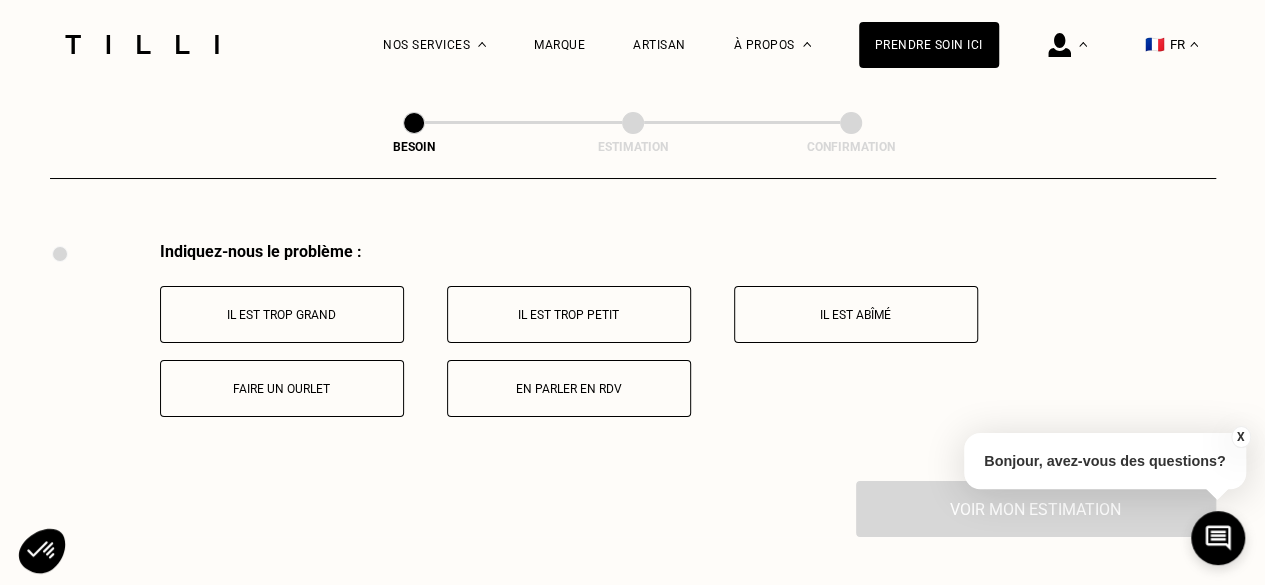 scroll, scrollTop: 3696, scrollLeft: 0, axis: vertical 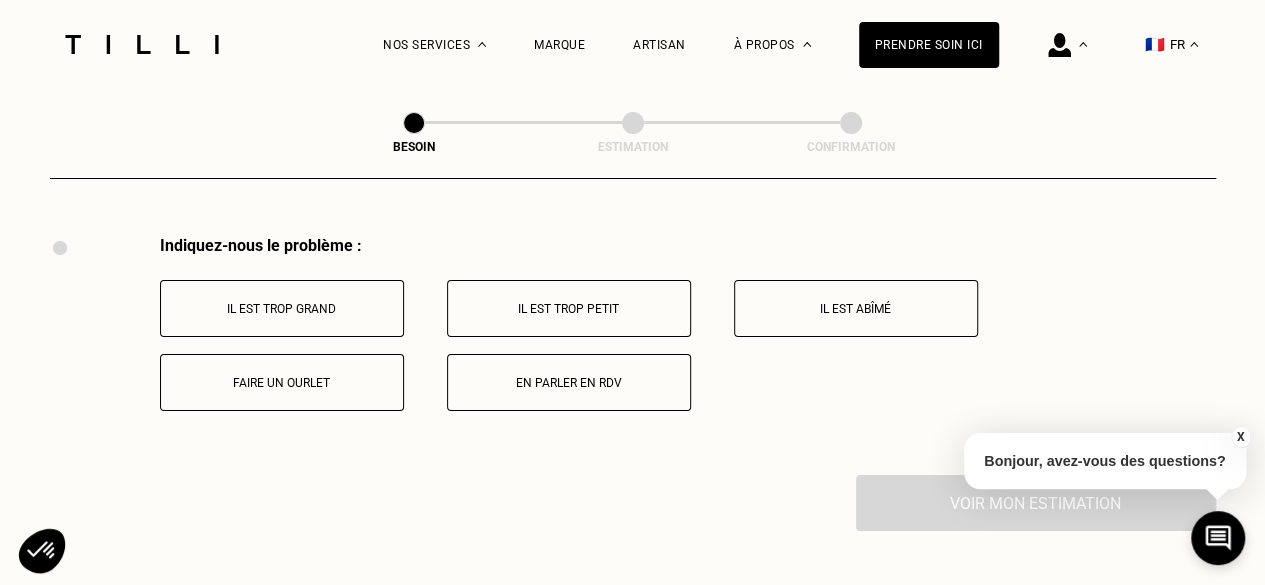 click on "Faire un ourlet" at bounding box center [282, 383] 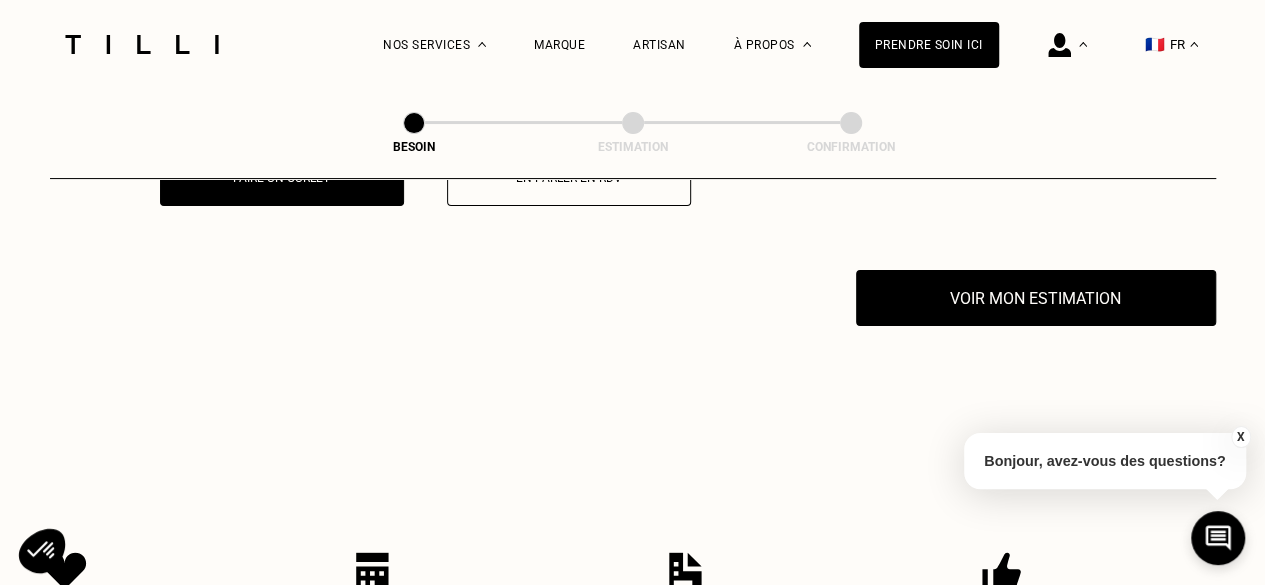 scroll, scrollTop: 3935, scrollLeft: 0, axis: vertical 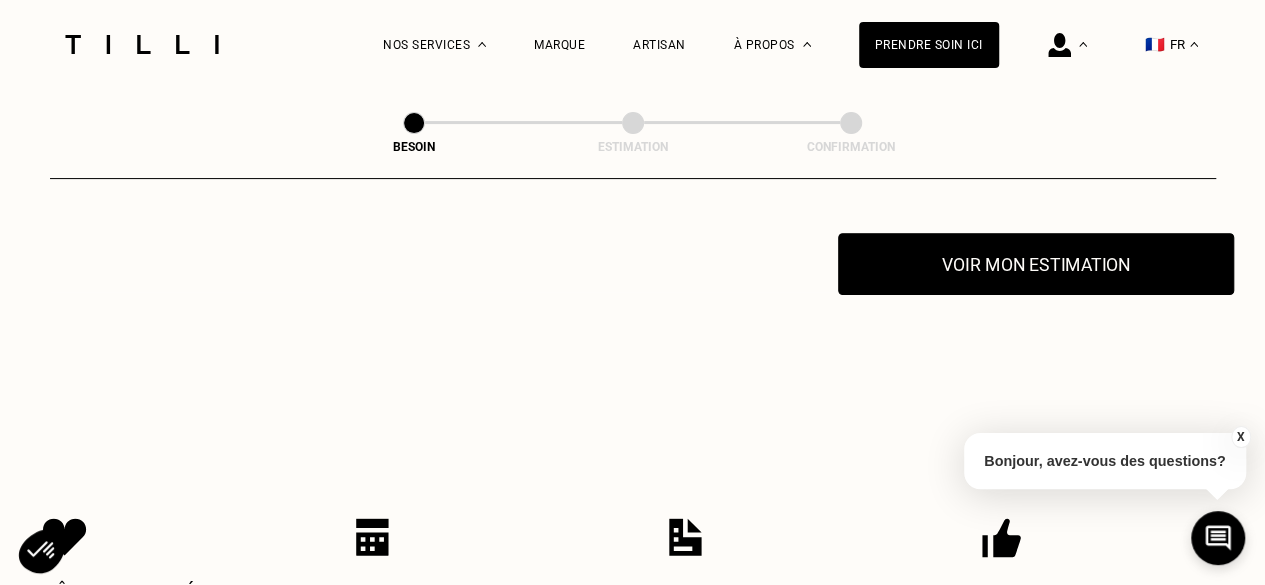 click on "Voir mon estimation" at bounding box center (1036, 264) 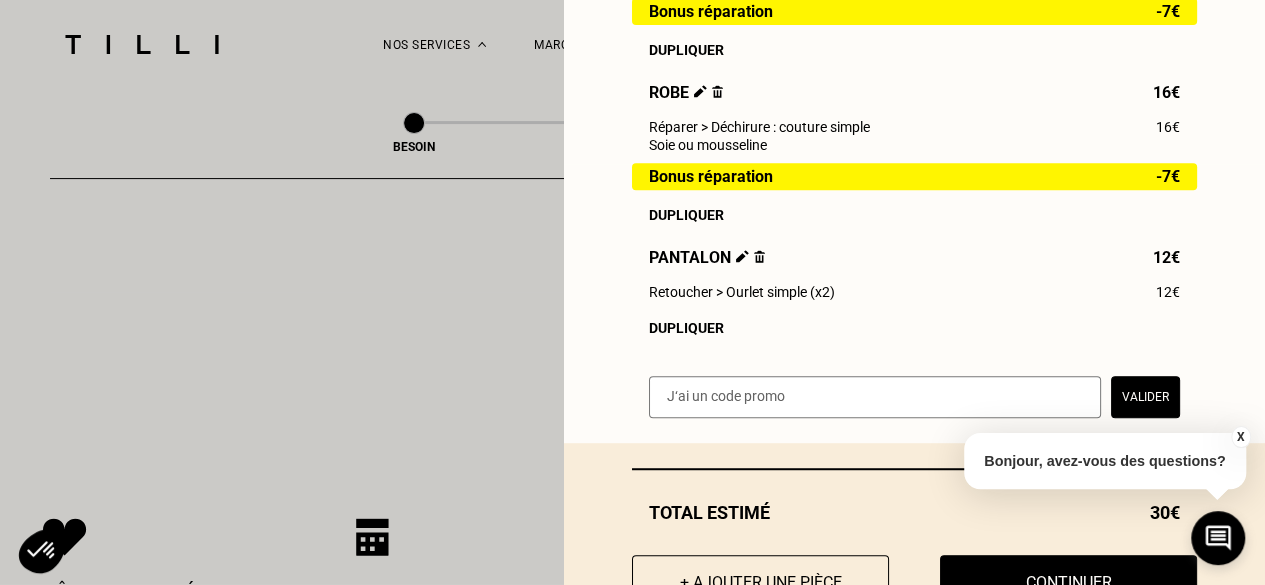 scroll, scrollTop: 508, scrollLeft: 0, axis: vertical 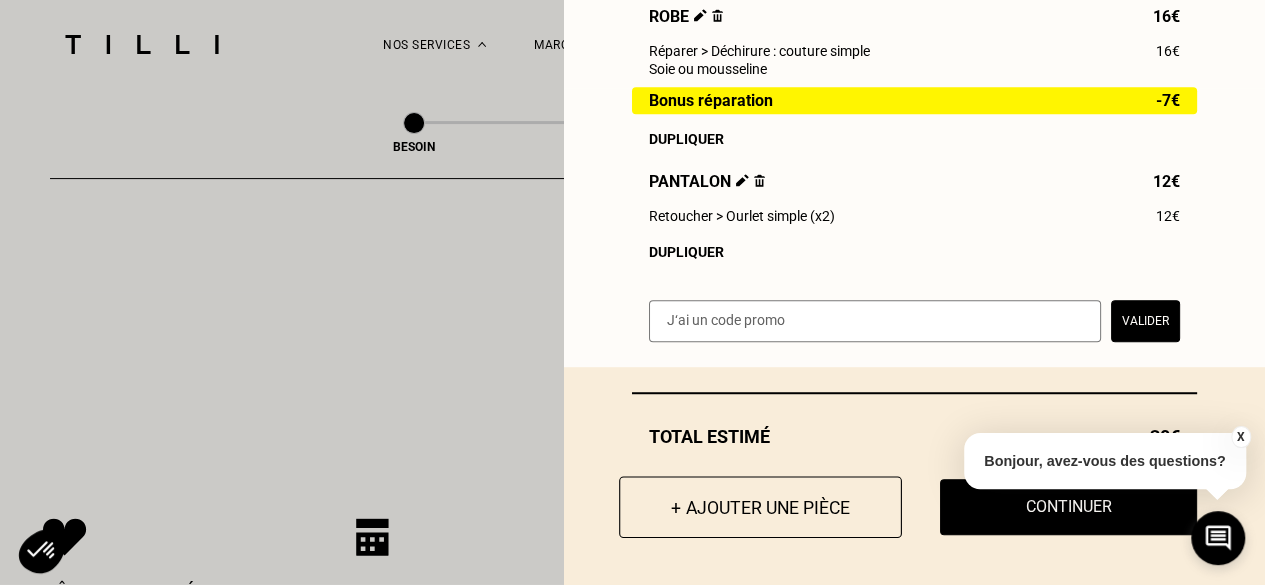 click on "+ Ajouter une pièce" at bounding box center [760, 507] 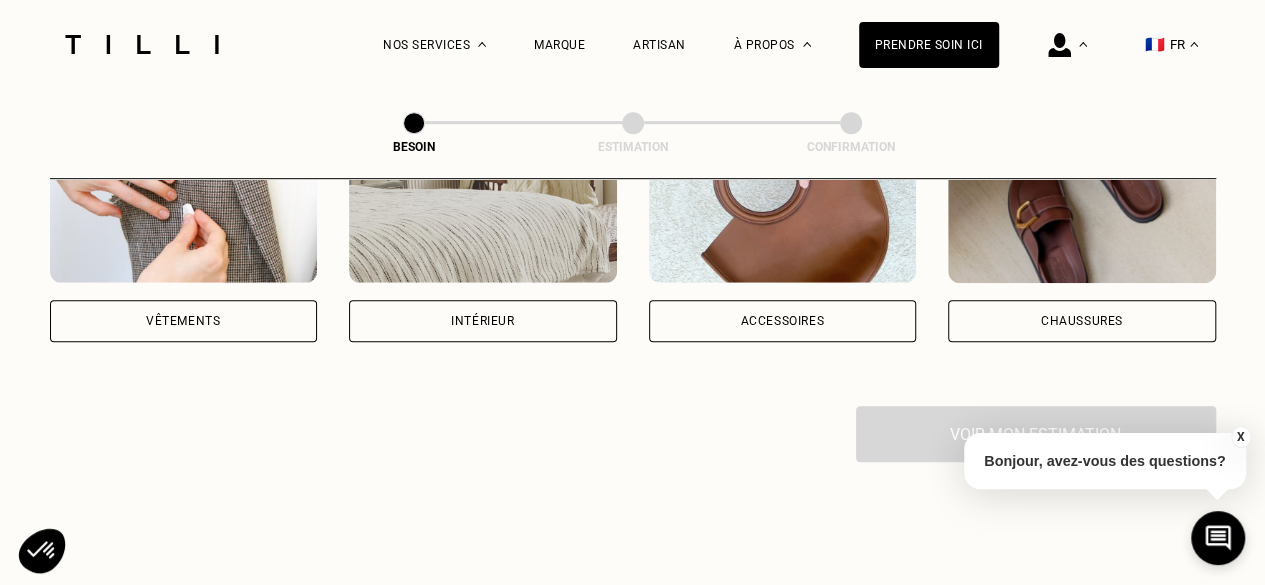 scroll, scrollTop: 518, scrollLeft: 0, axis: vertical 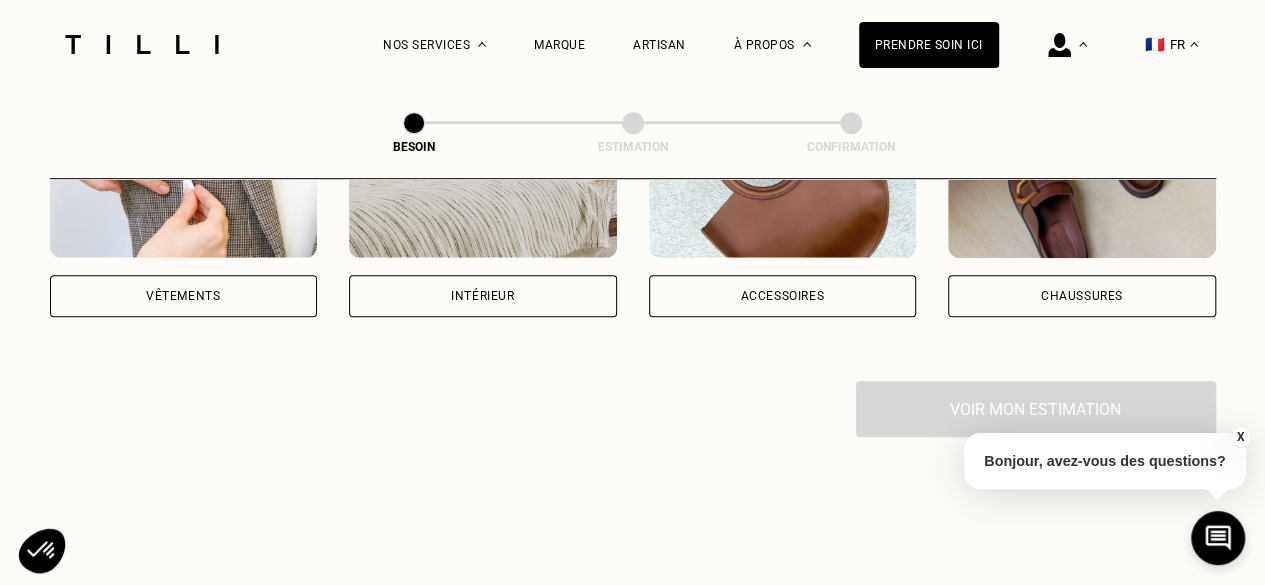 click on "Vêtements" at bounding box center (184, 296) 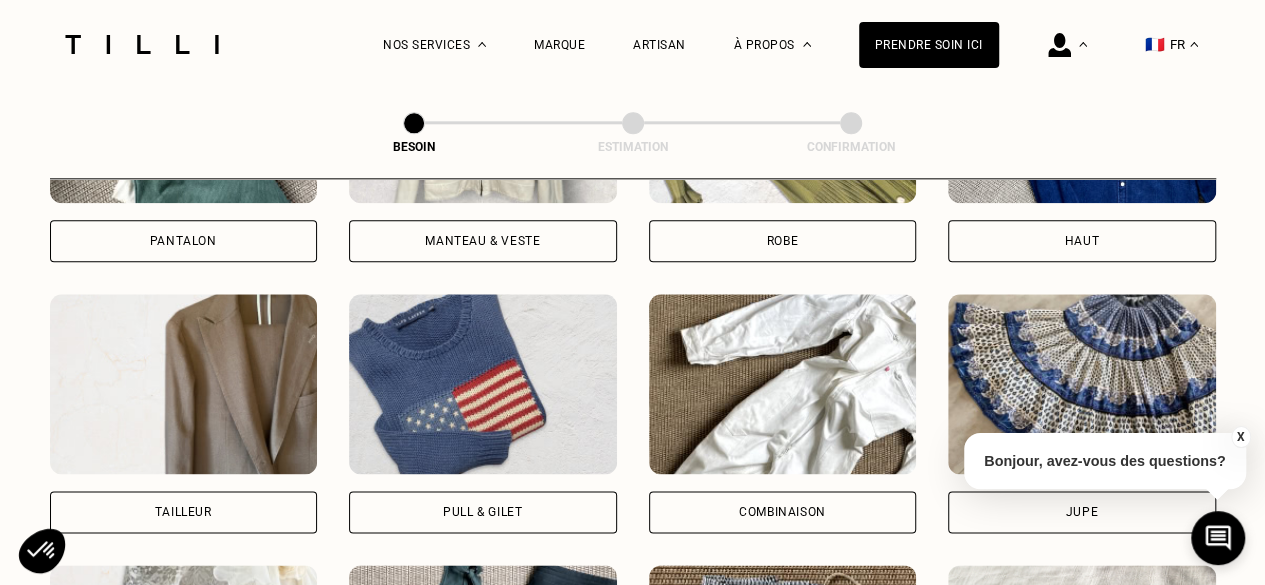 scroll, scrollTop: 1120, scrollLeft: 0, axis: vertical 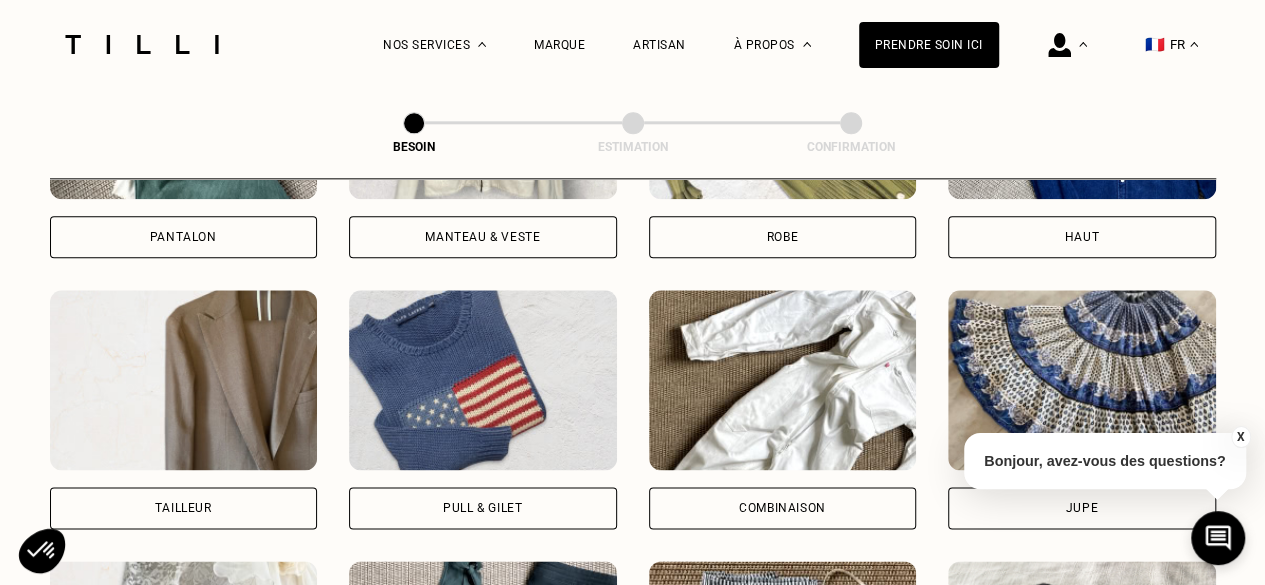 click on "Robe" at bounding box center [783, 237] 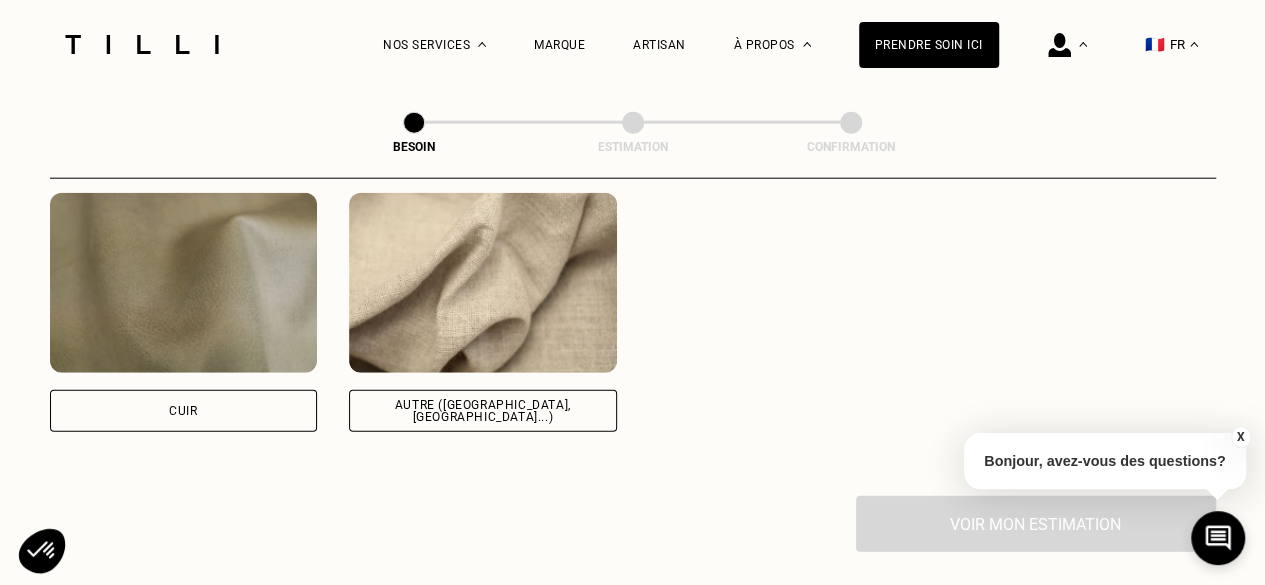 scroll, scrollTop: 2506, scrollLeft: 0, axis: vertical 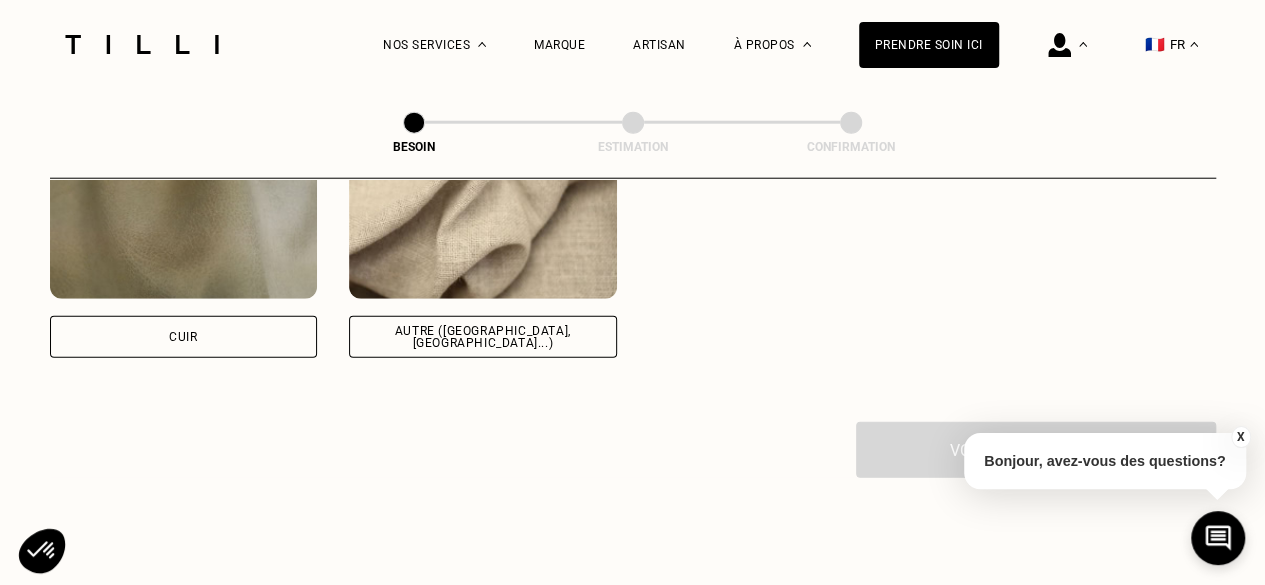 click on "Autre ([GEOGRAPHIC_DATA], [GEOGRAPHIC_DATA]...)" at bounding box center [483, 337] 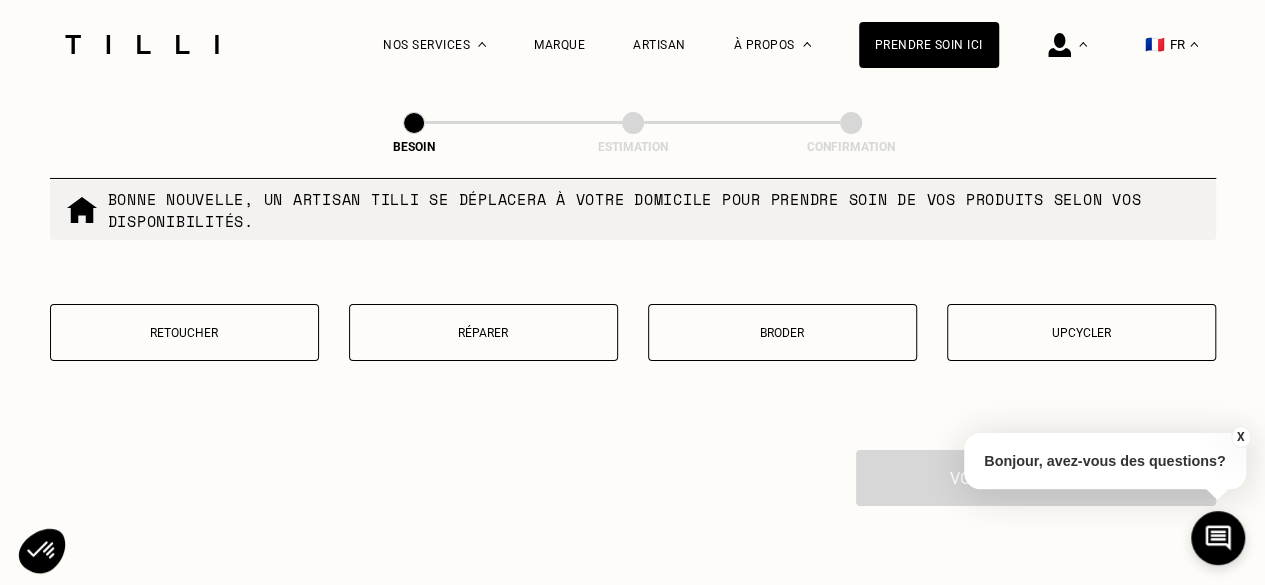 scroll, scrollTop: 3488, scrollLeft: 0, axis: vertical 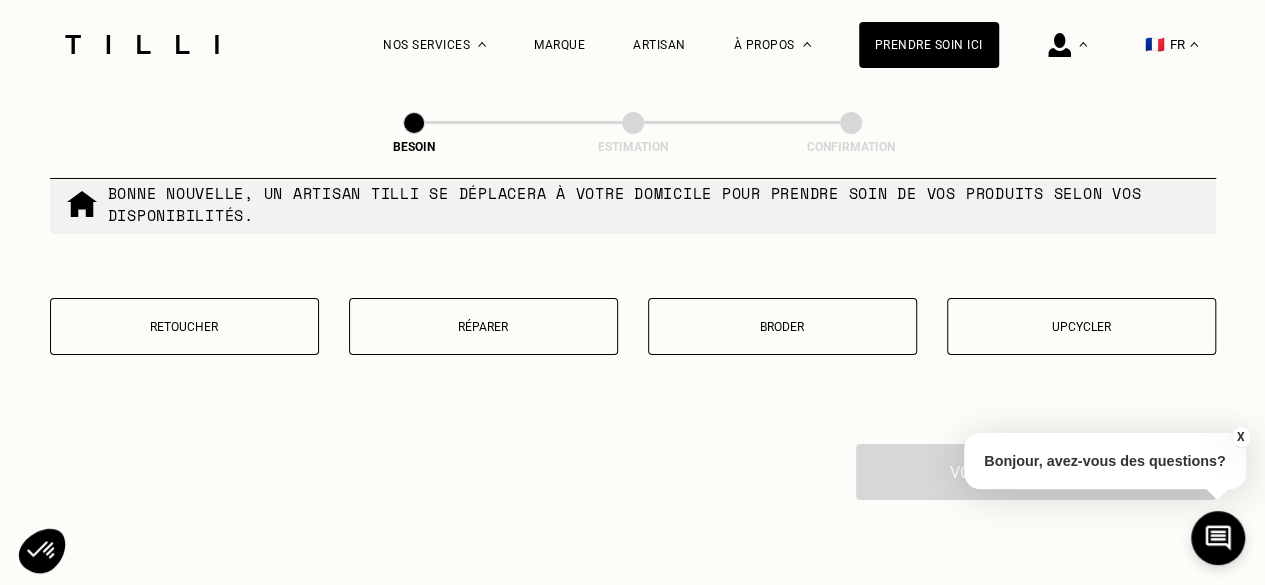 click on "Retoucher" at bounding box center (184, 327) 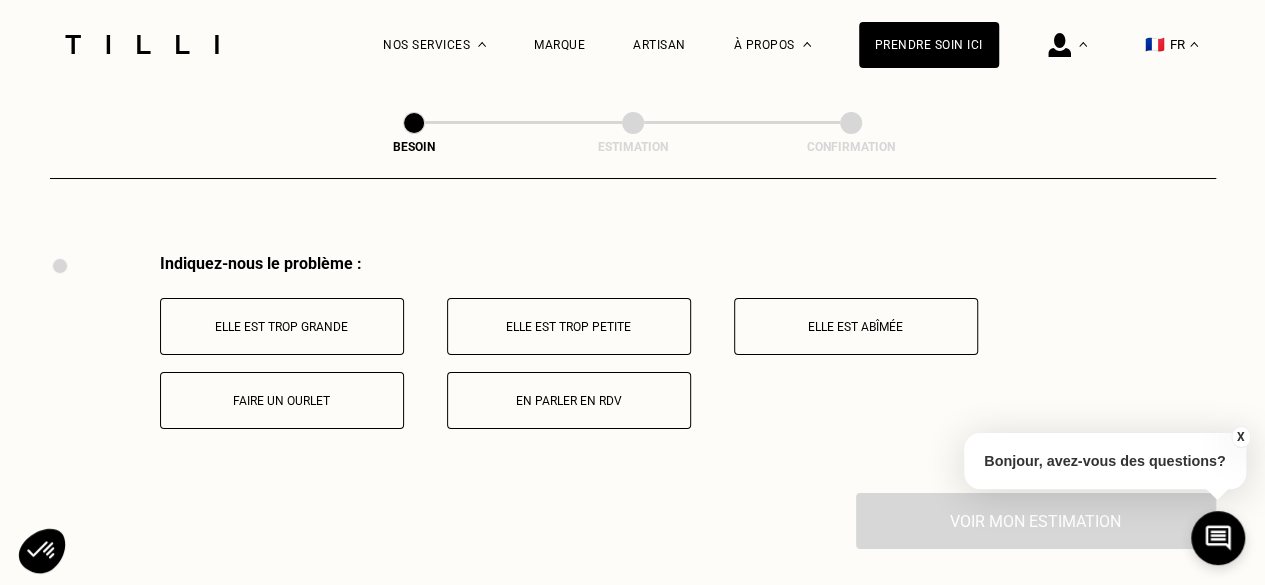 scroll, scrollTop: 3696, scrollLeft: 0, axis: vertical 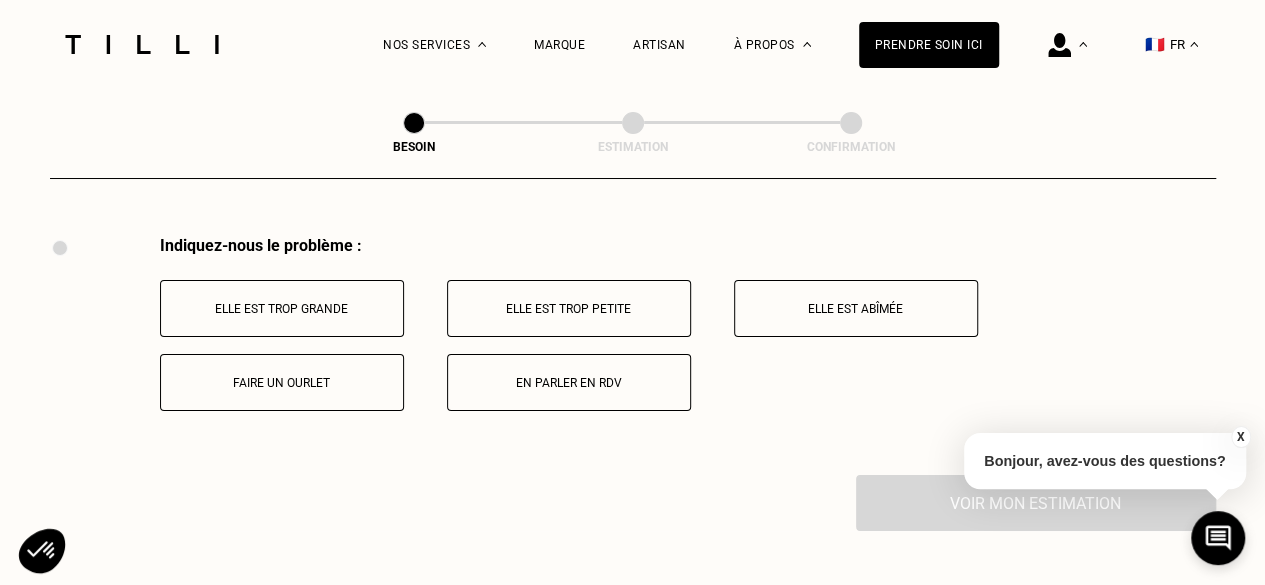 click on "Elle est trop grande" at bounding box center (282, 309) 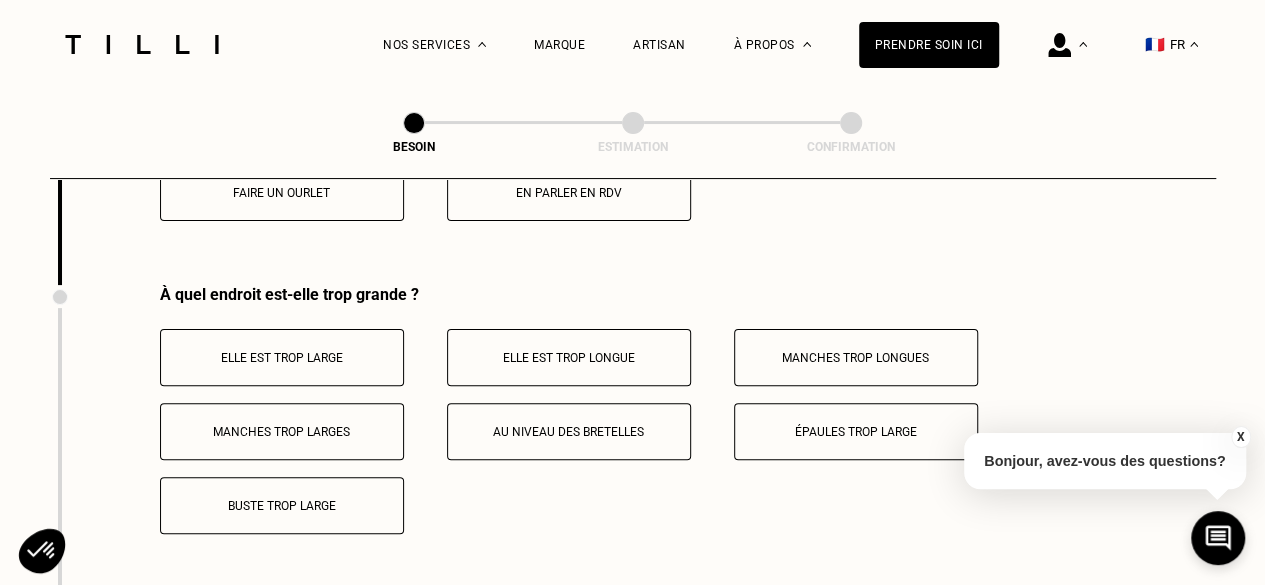 scroll, scrollTop: 3935, scrollLeft: 0, axis: vertical 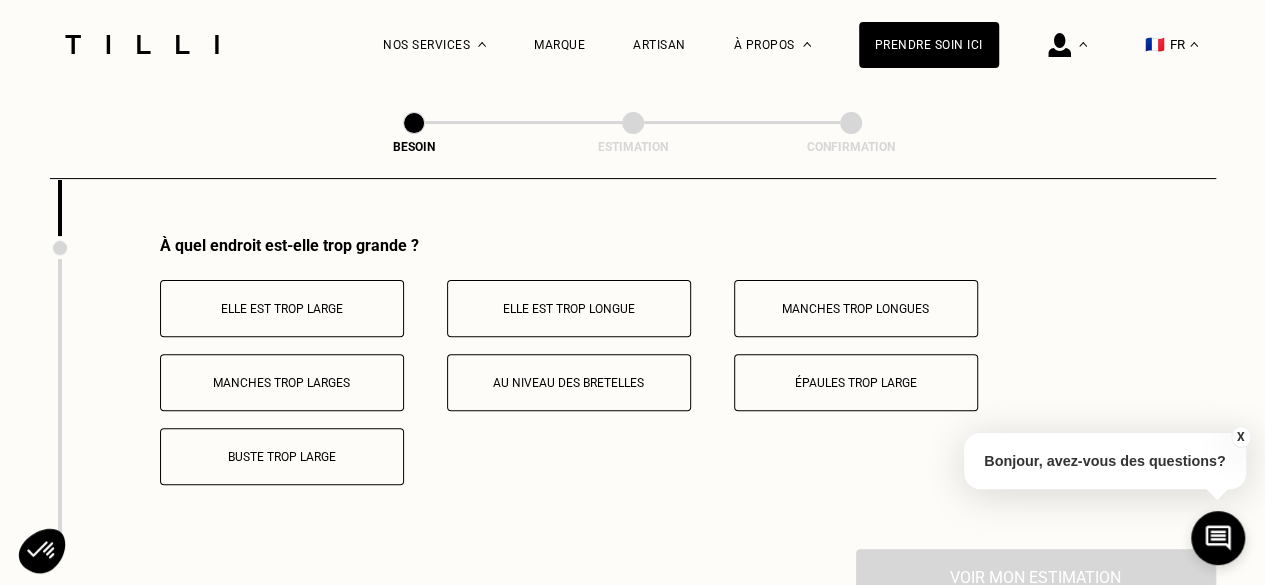 click on "Buste trop large" at bounding box center (282, 457) 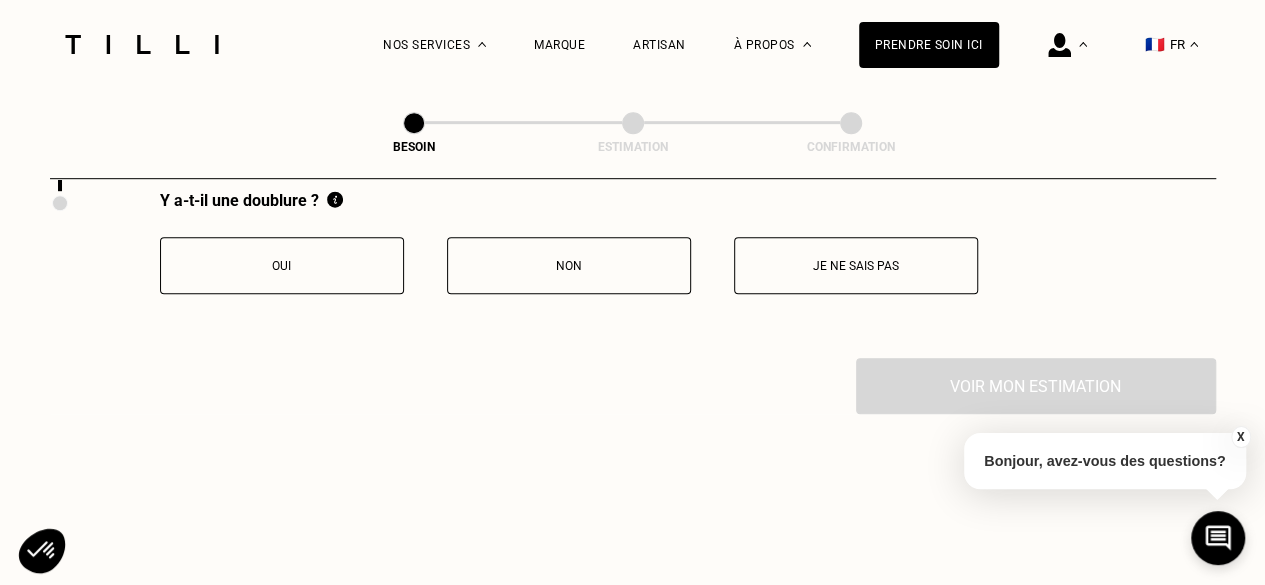 scroll, scrollTop: 4251, scrollLeft: 0, axis: vertical 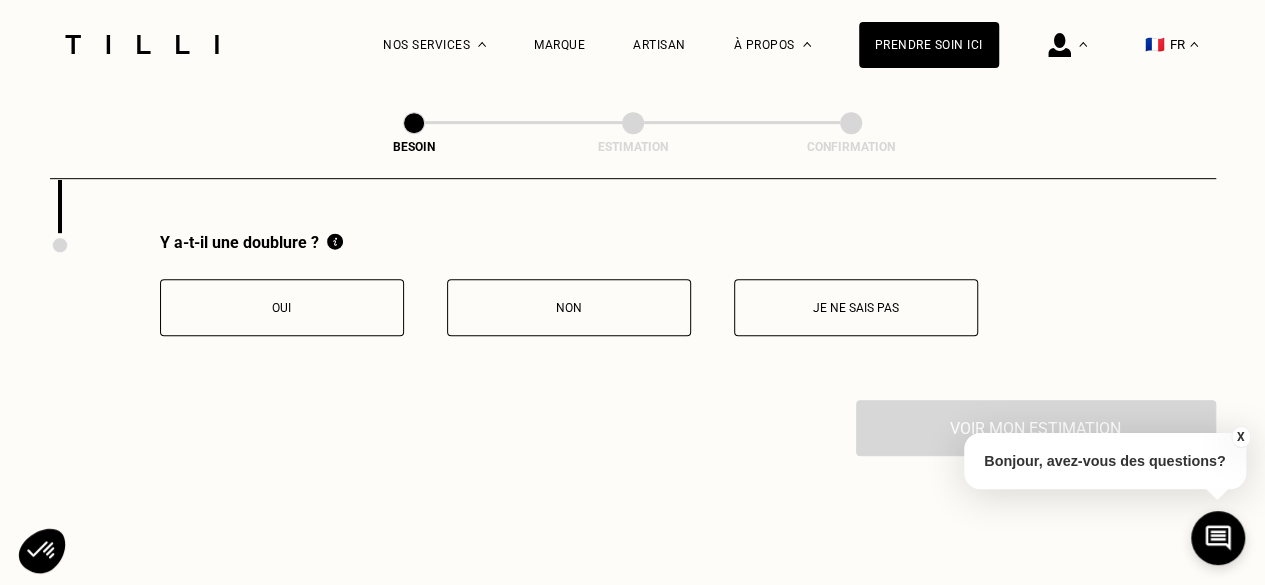 click on "Non" at bounding box center [569, 307] 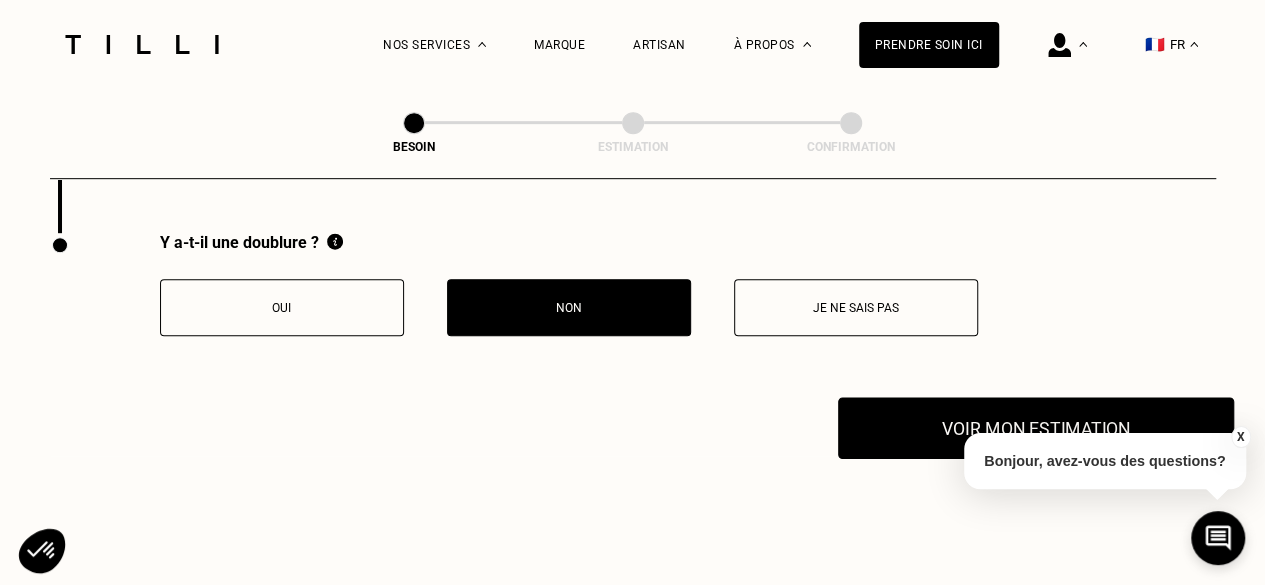 click on "Voir mon estimation" at bounding box center (1036, 428) 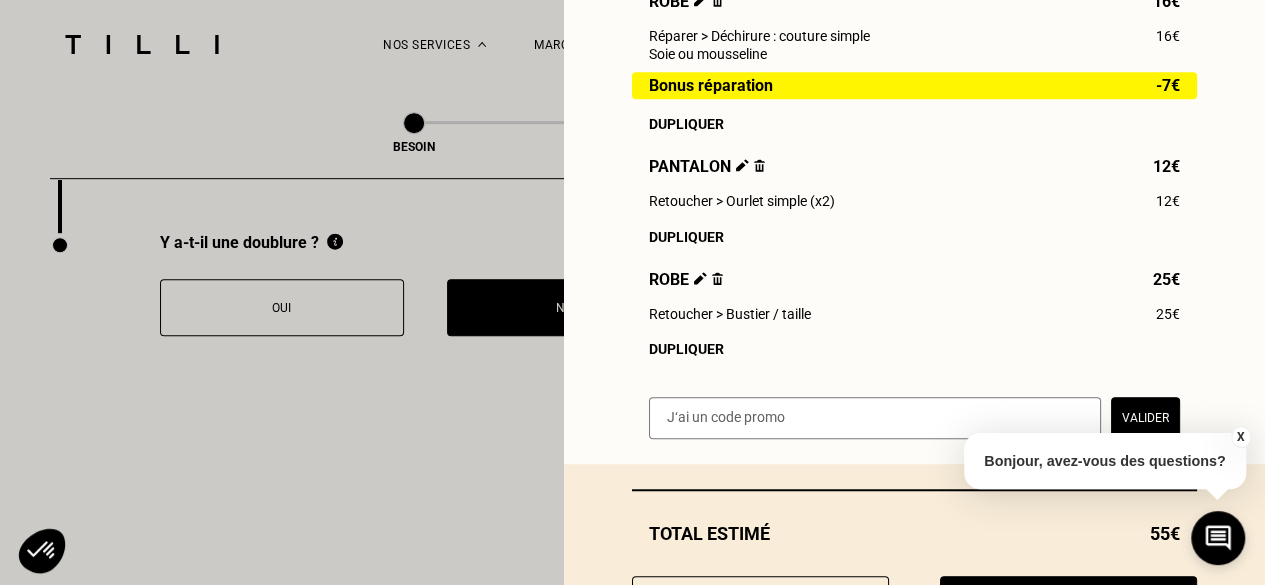 scroll, scrollTop: 622, scrollLeft: 0, axis: vertical 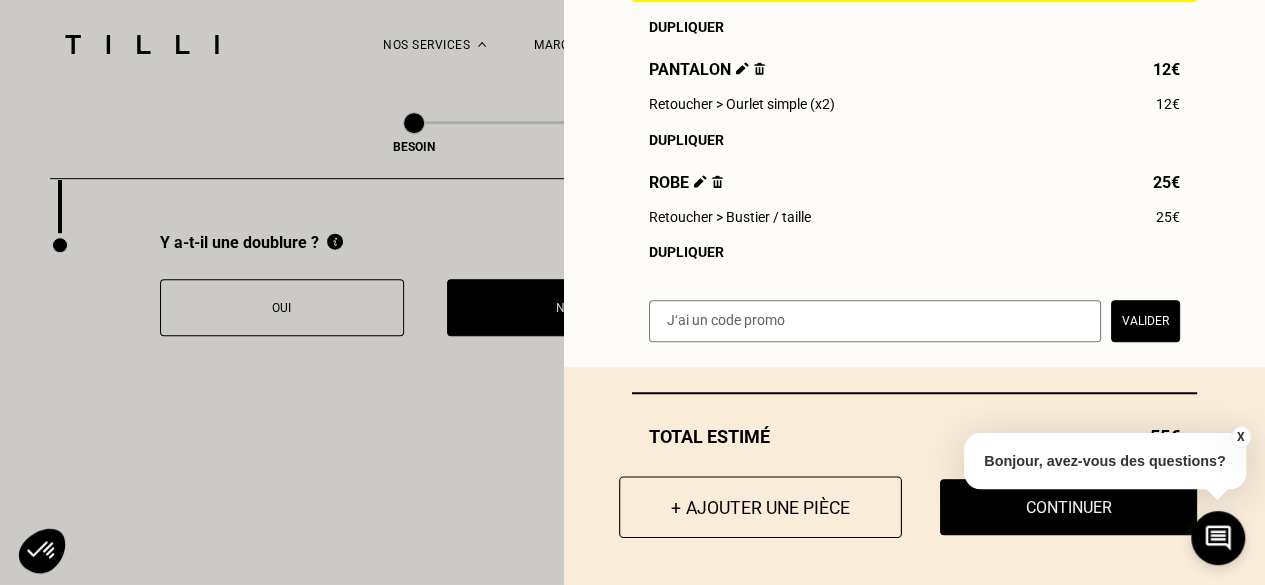 click on "+ Ajouter une pièce" at bounding box center [760, 507] 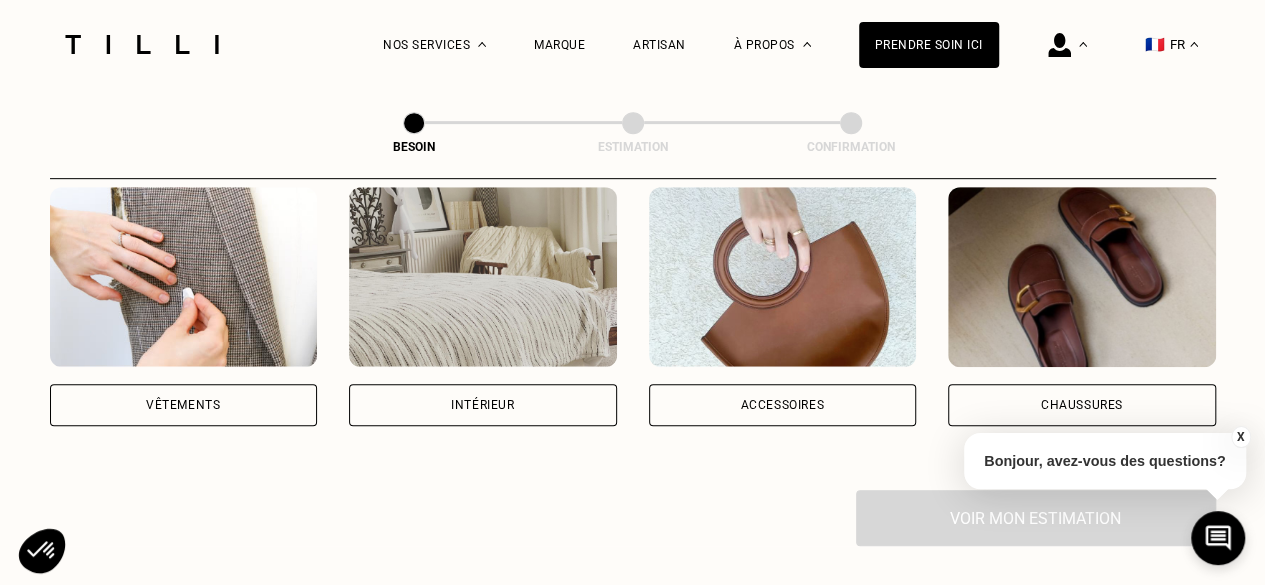 scroll, scrollTop: 404, scrollLeft: 0, axis: vertical 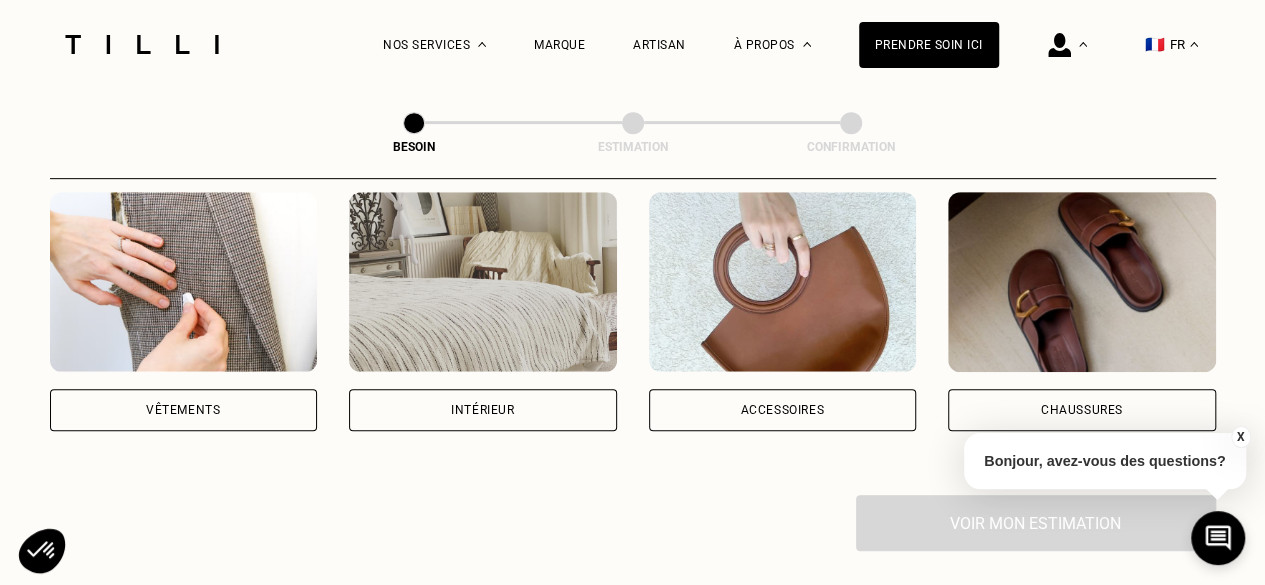 click on "Vêtements" at bounding box center (184, 410) 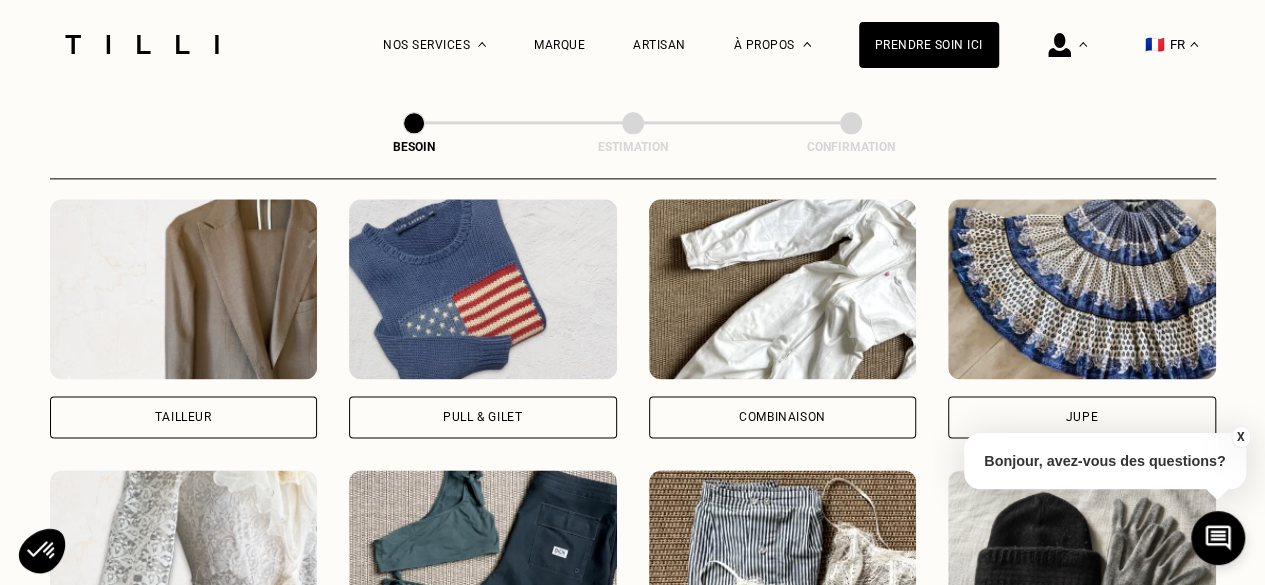 scroll, scrollTop: 1218, scrollLeft: 0, axis: vertical 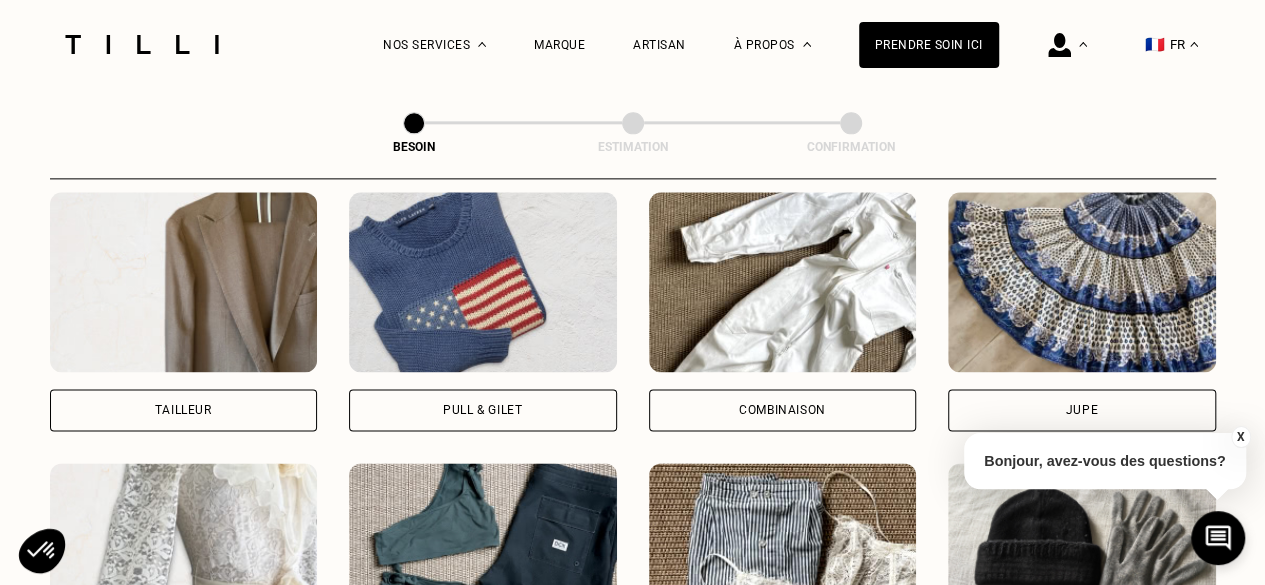 click on "Pull & gilet" at bounding box center [483, 410] 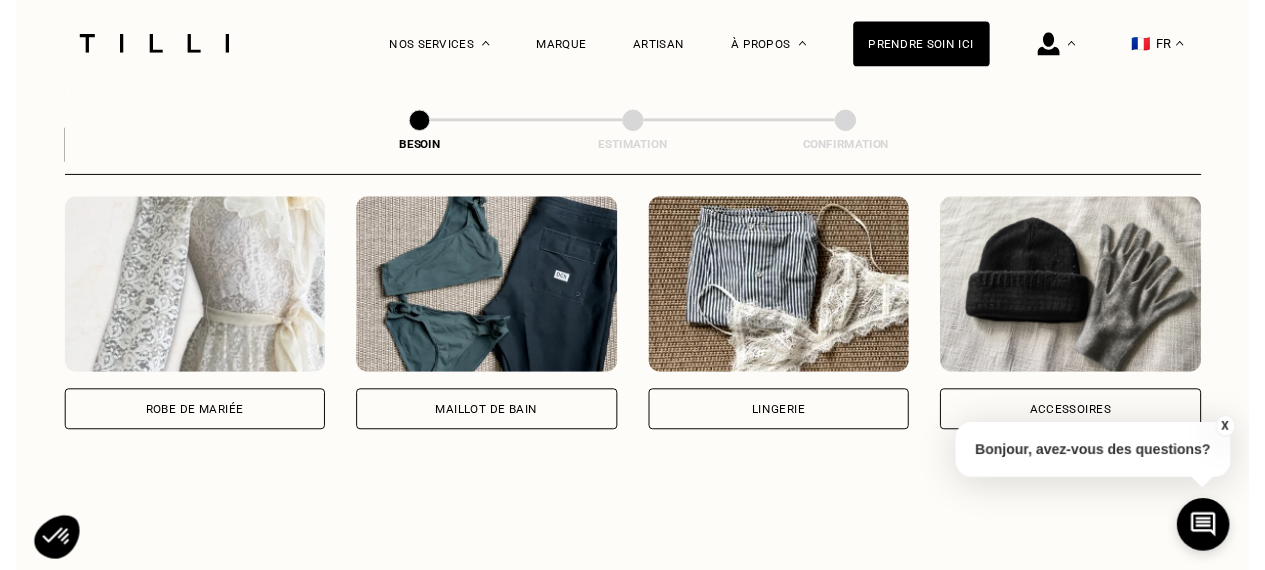 scroll, scrollTop: 1740, scrollLeft: 0, axis: vertical 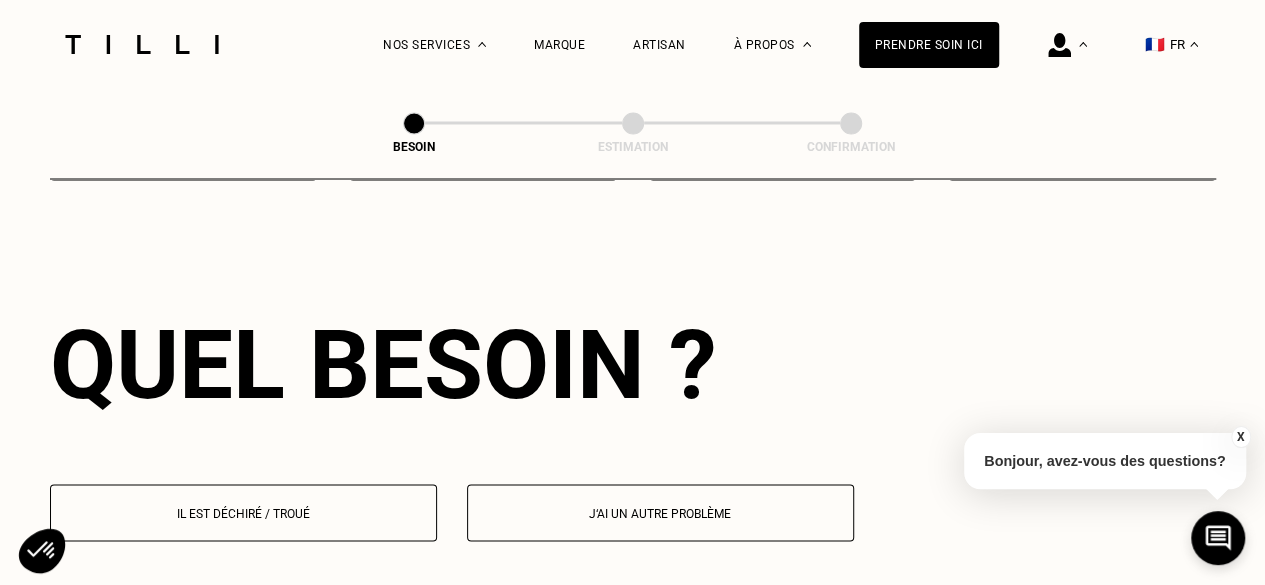 click on "Il est déchiré / troué" at bounding box center [243, 513] 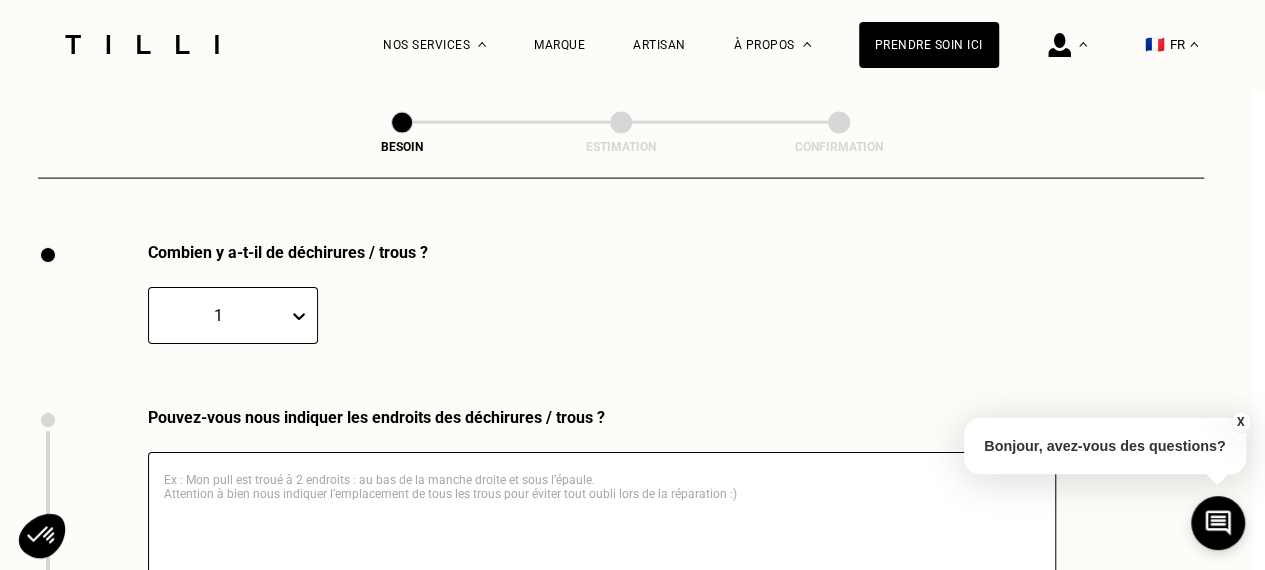 scroll, scrollTop: 2129, scrollLeft: 12, axis: both 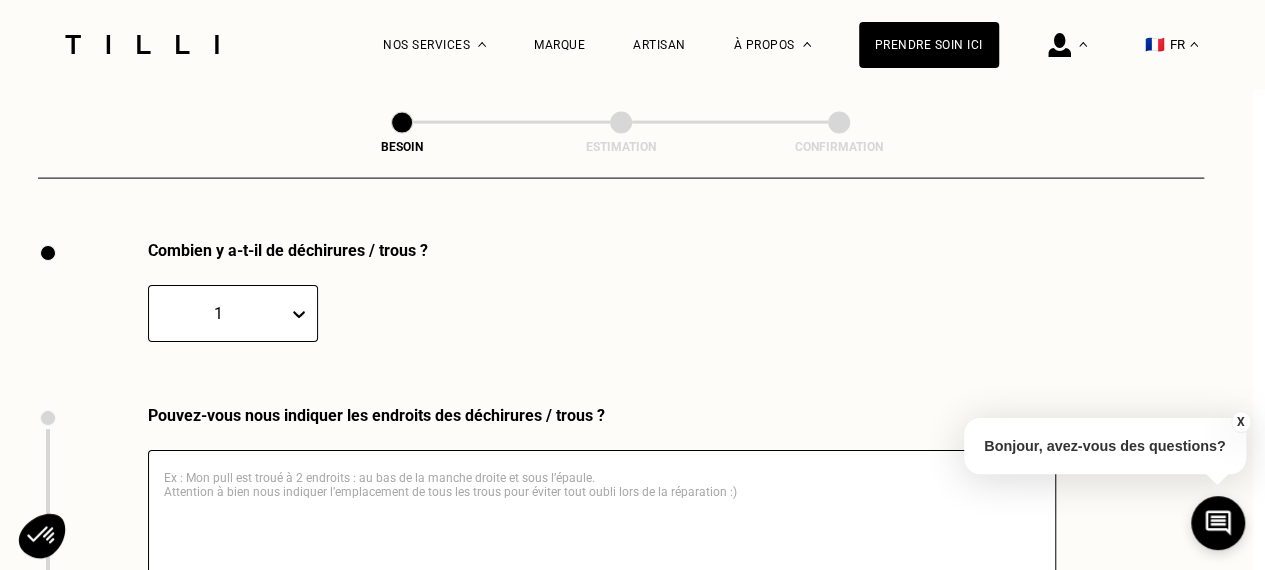 click on "1" at bounding box center (233, 313) 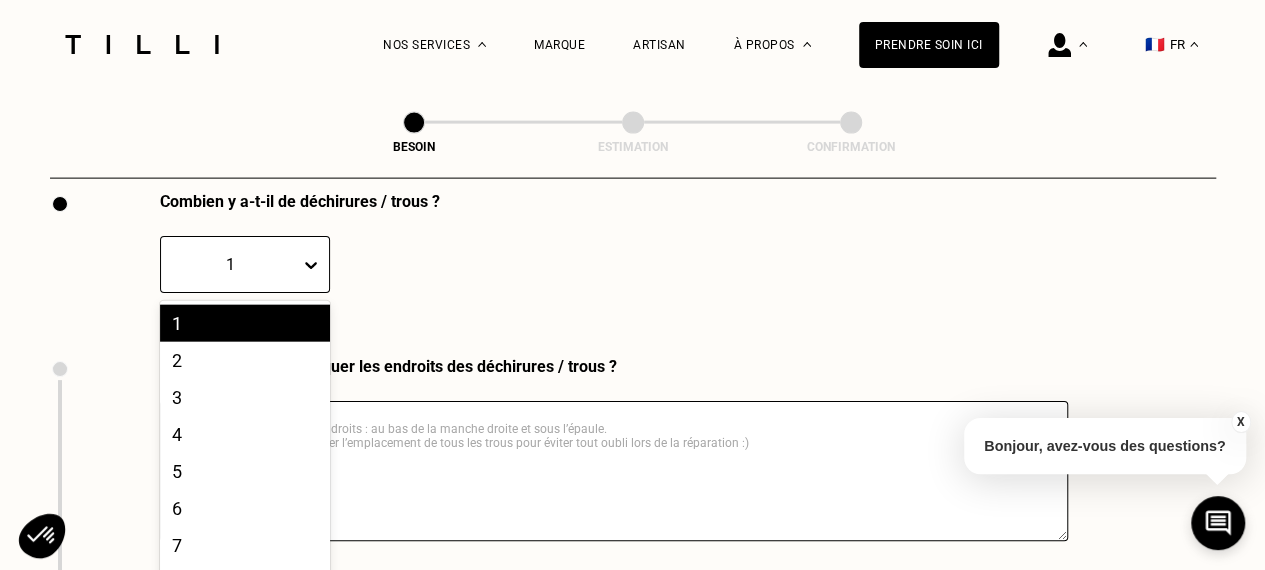 scroll, scrollTop: 2185, scrollLeft: 0, axis: vertical 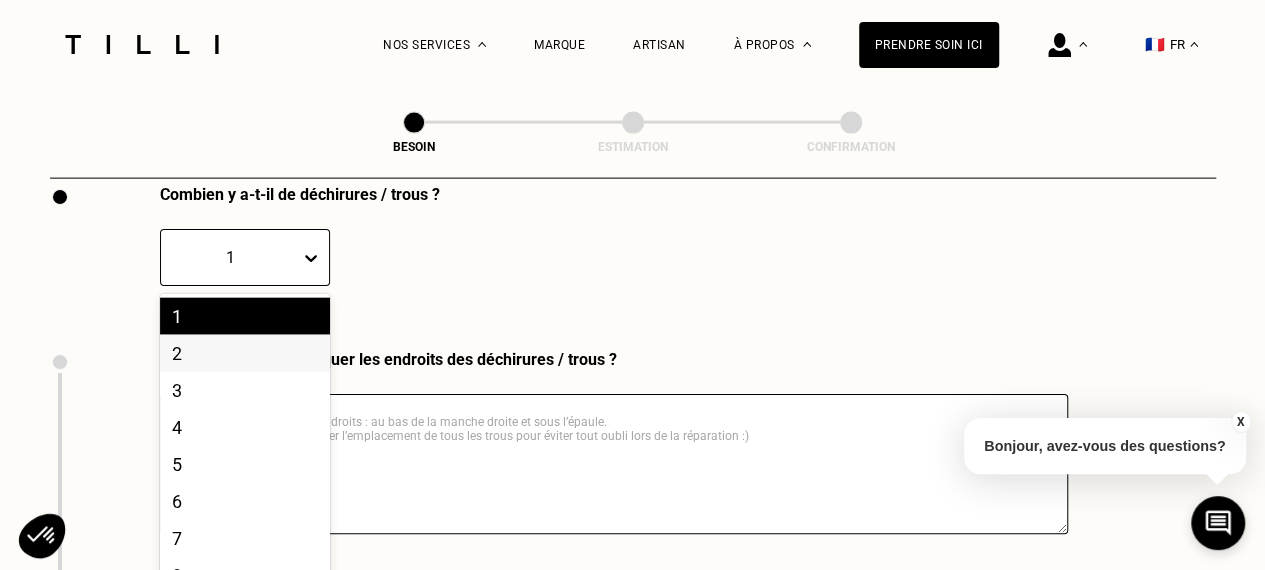 click on "2" at bounding box center (245, 353) 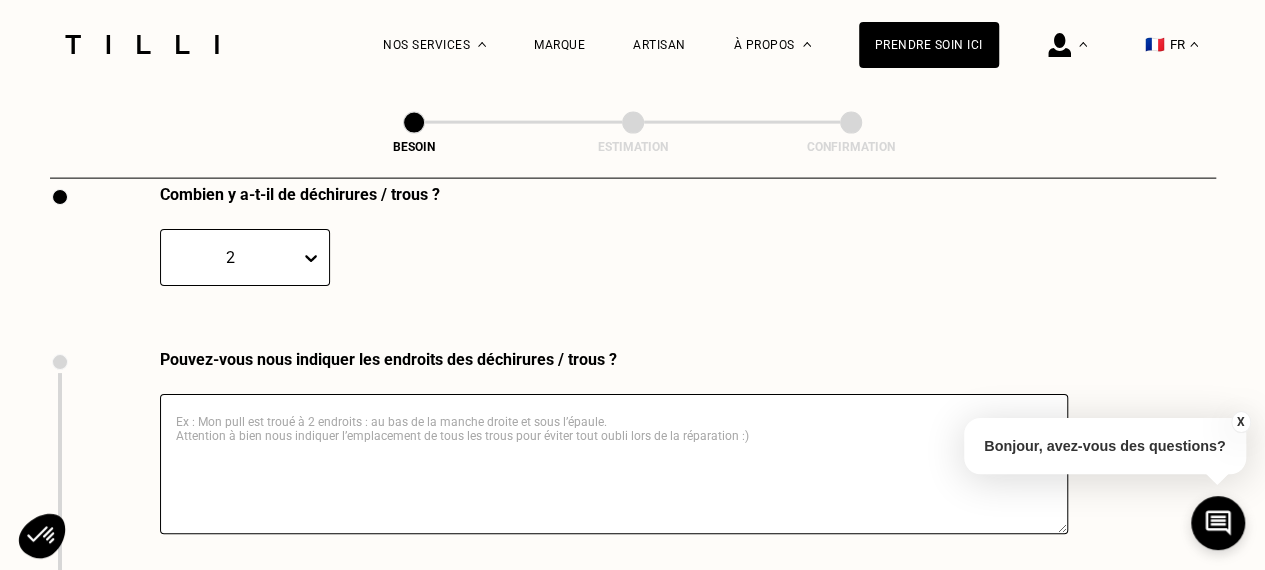 click at bounding box center [614, 464] 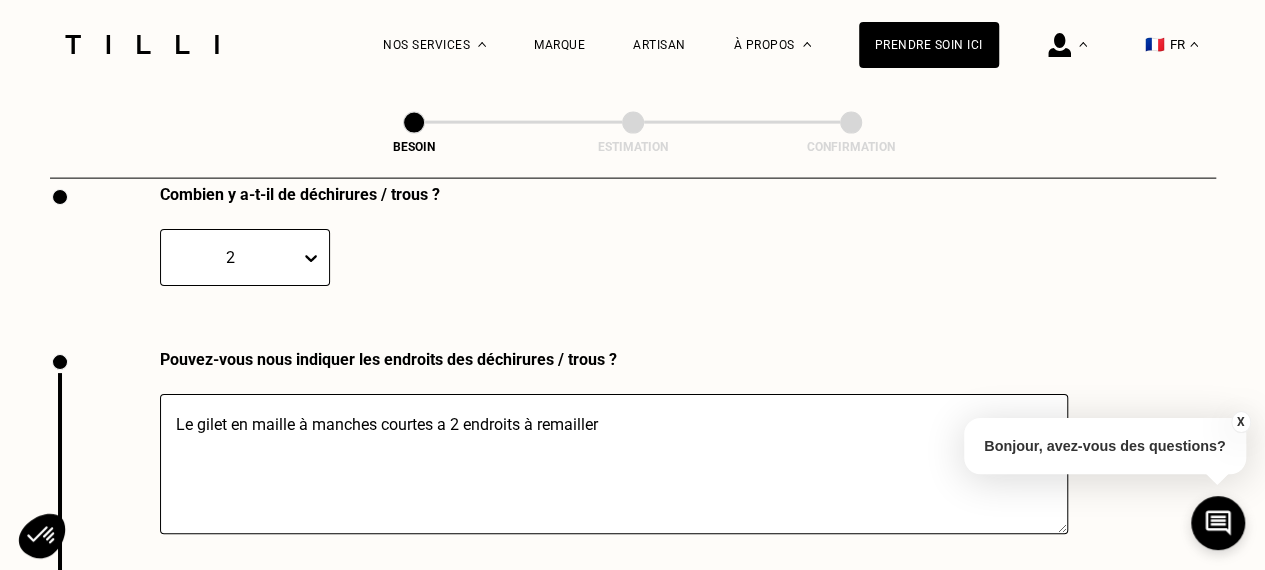 click on "Le gilet en maille à manches courtes a 2 endroits à remailler" at bounding box center (614, 464) 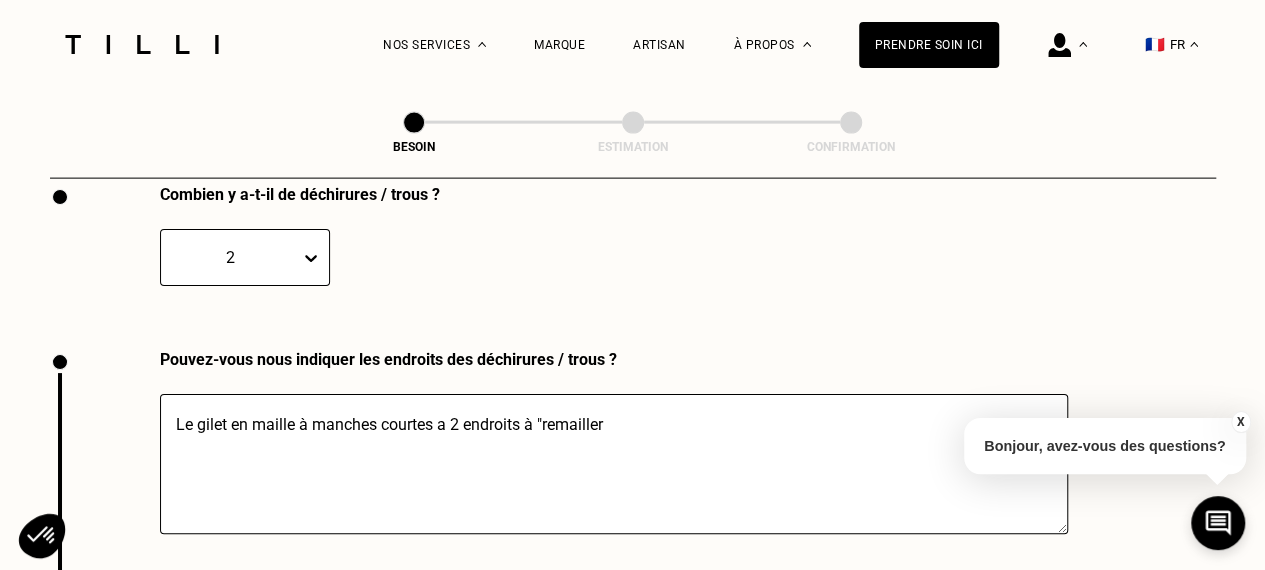 click on "Le gilet en maille à manches courtes a 2 endroits à "remailler" at bounding box center [614, 464] 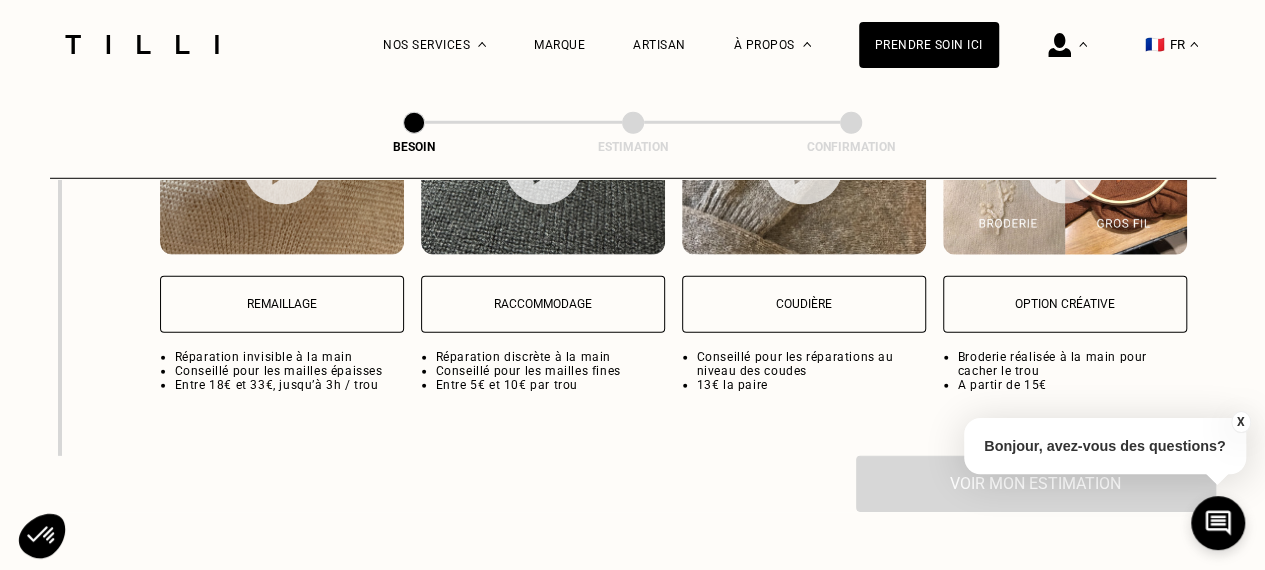 scroll, scrollTop: 2666, scrollLeft: 0, axis: vertical 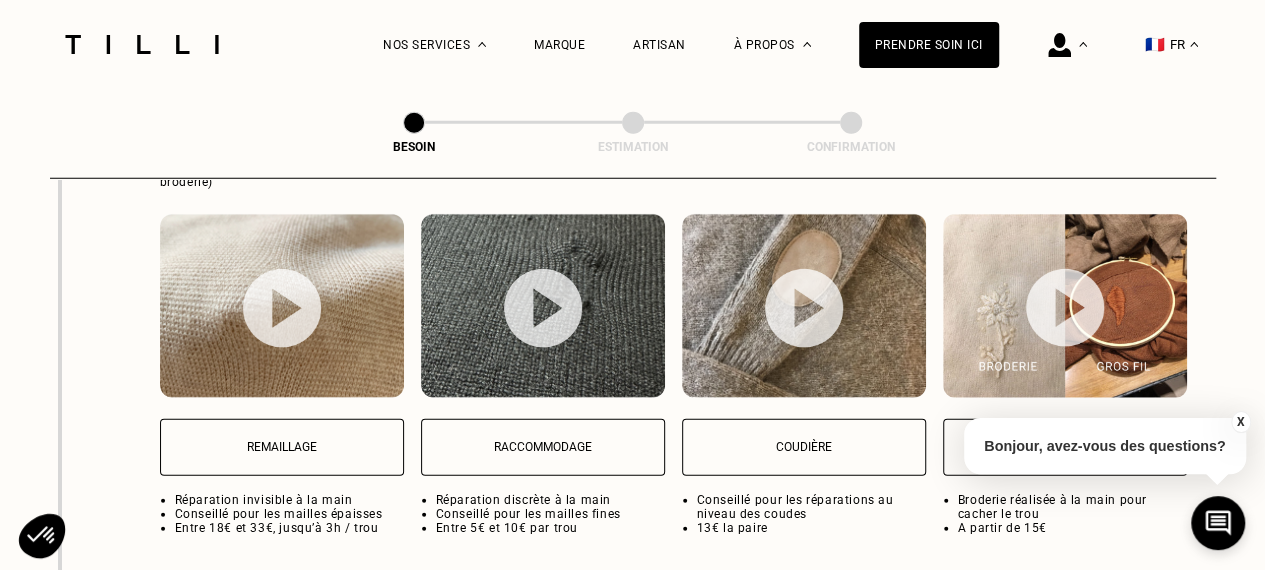 type on "Le gilet en maille à manches courtes a 2 endroits à "remailler": sous un bras, et un trou en haut derrière, voire plus à regarder ensemble;)" 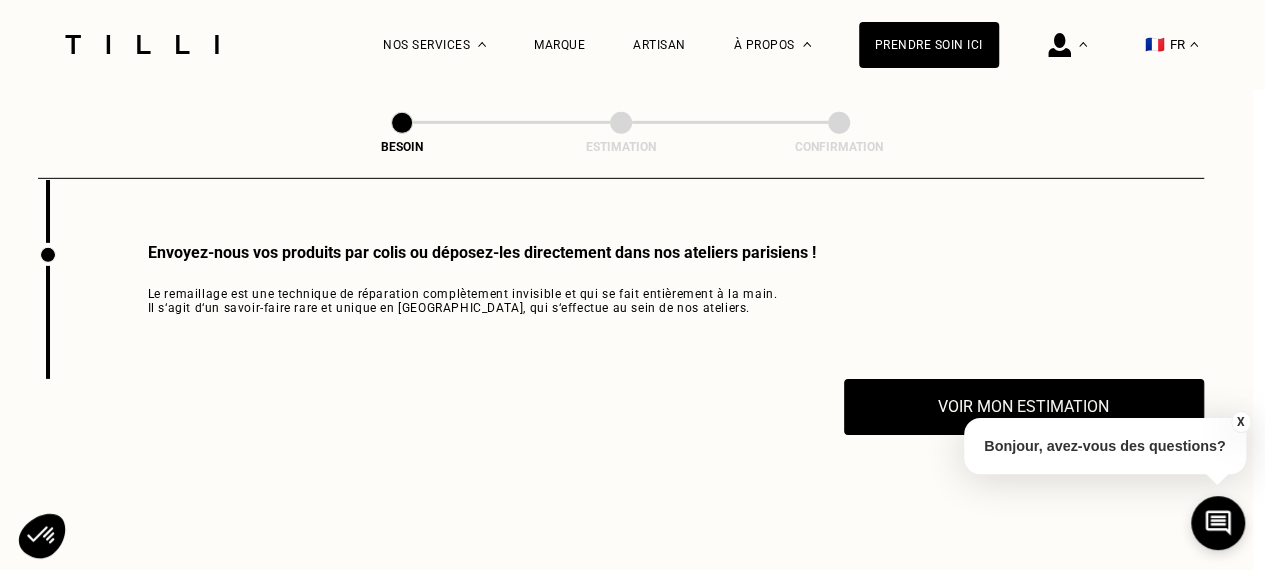 scroll, scrollTop: 3029, scrollLeft: 12, axis: both 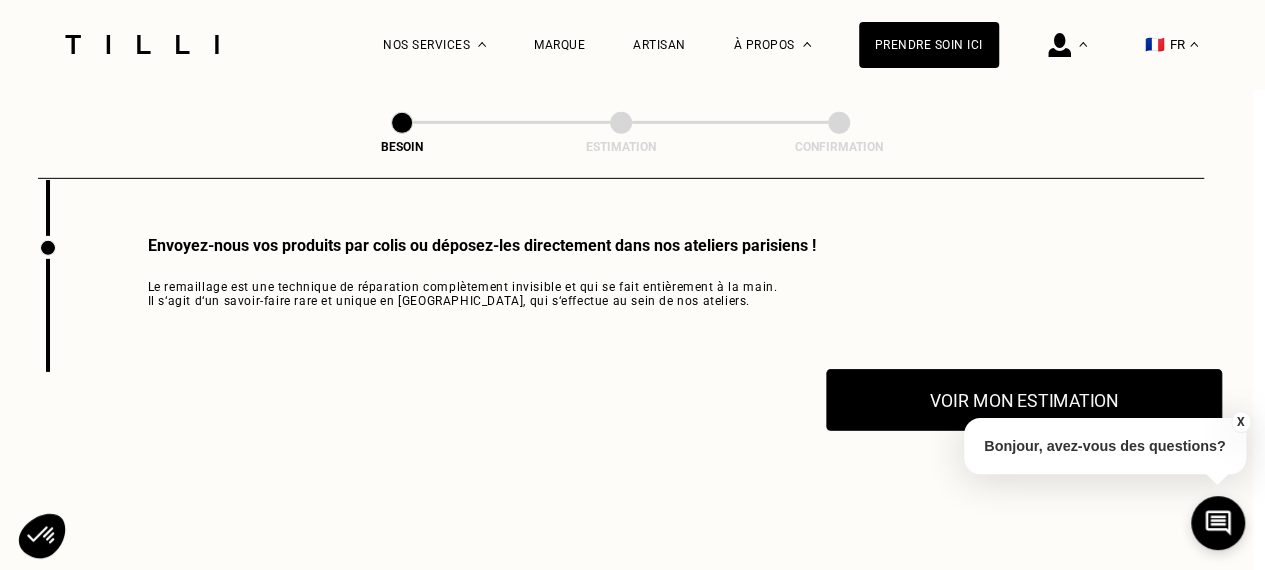 click on "Voir mon estimation" at bounding box center (1024, 400) 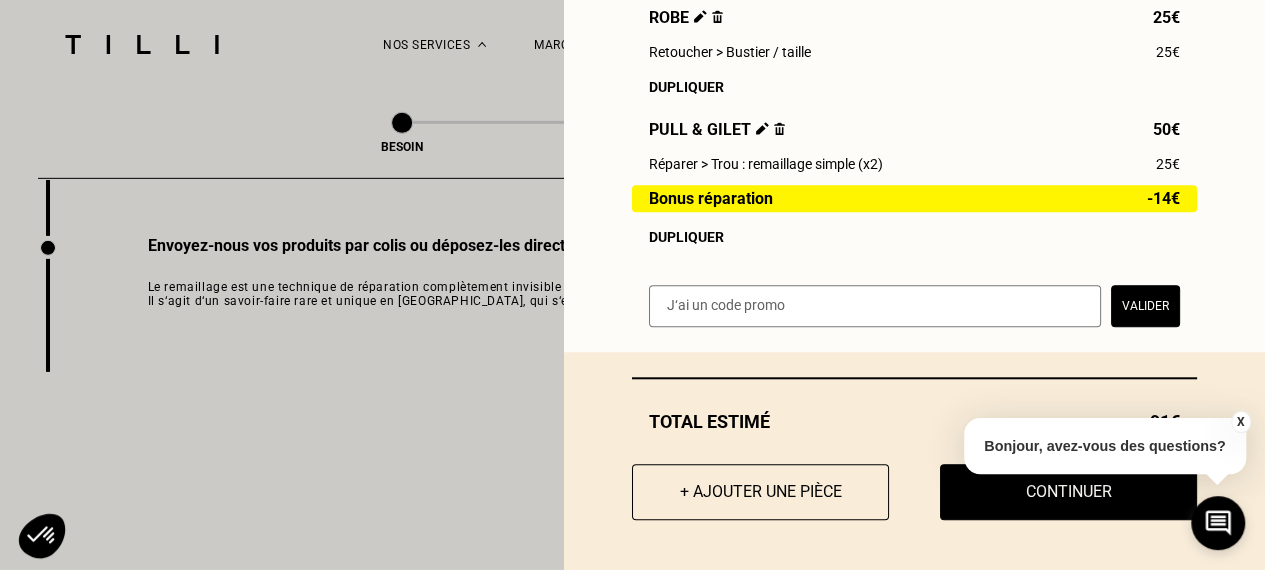 scroll, scrollTop: 788, scrollLeft: 0, axis: vertical 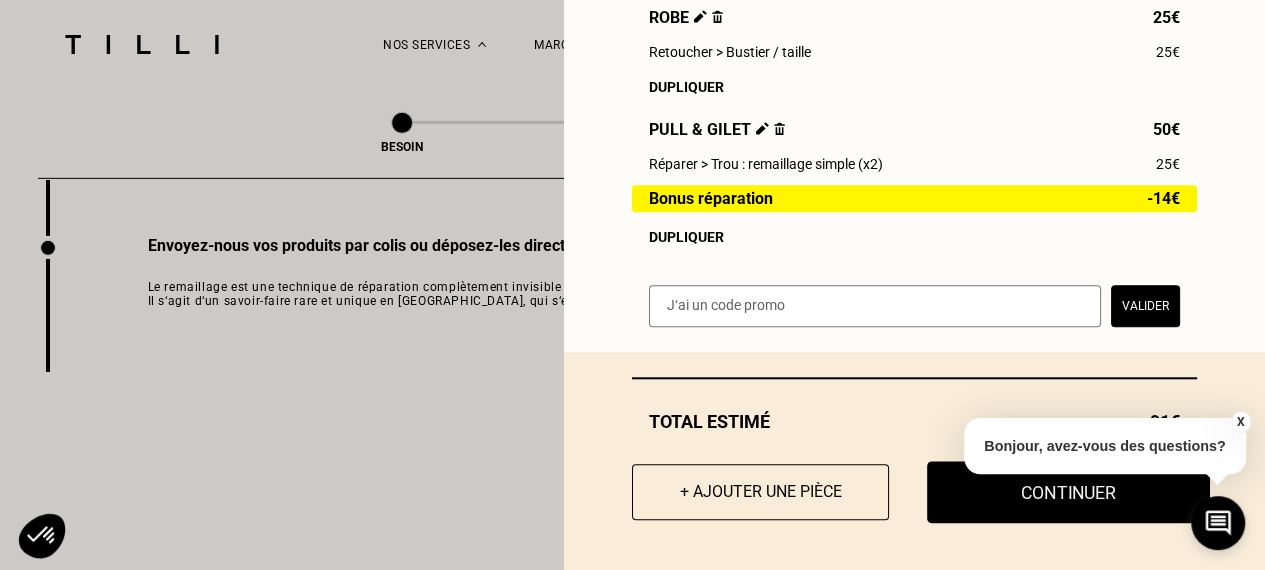 click on "Continuer" at bounding box center (1068, 492) 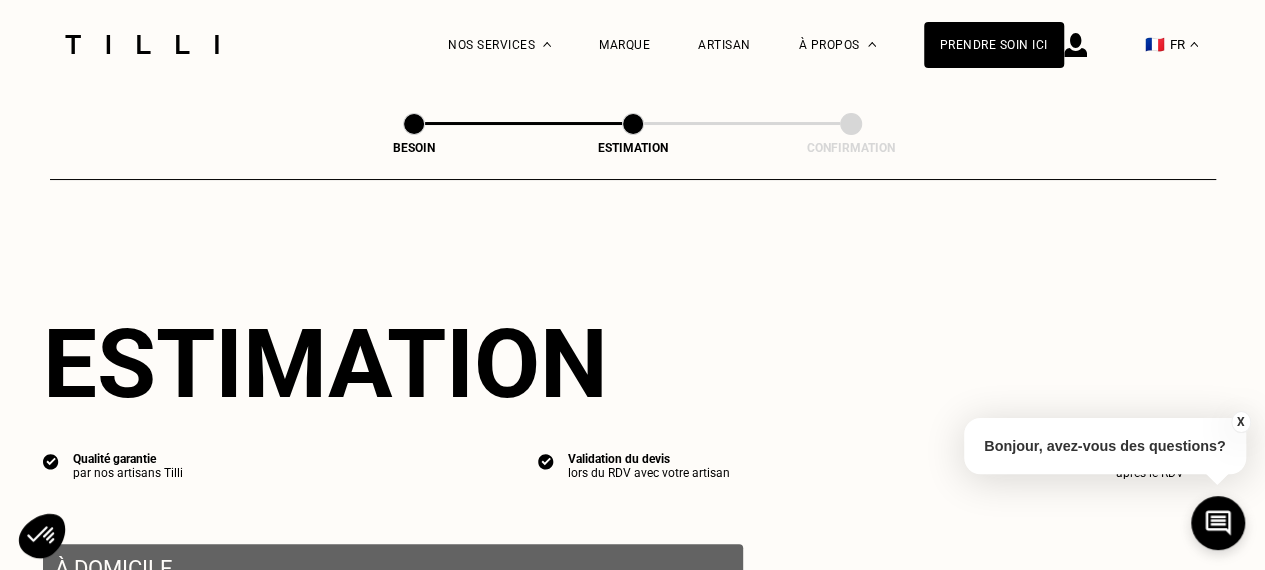 select on "FR" 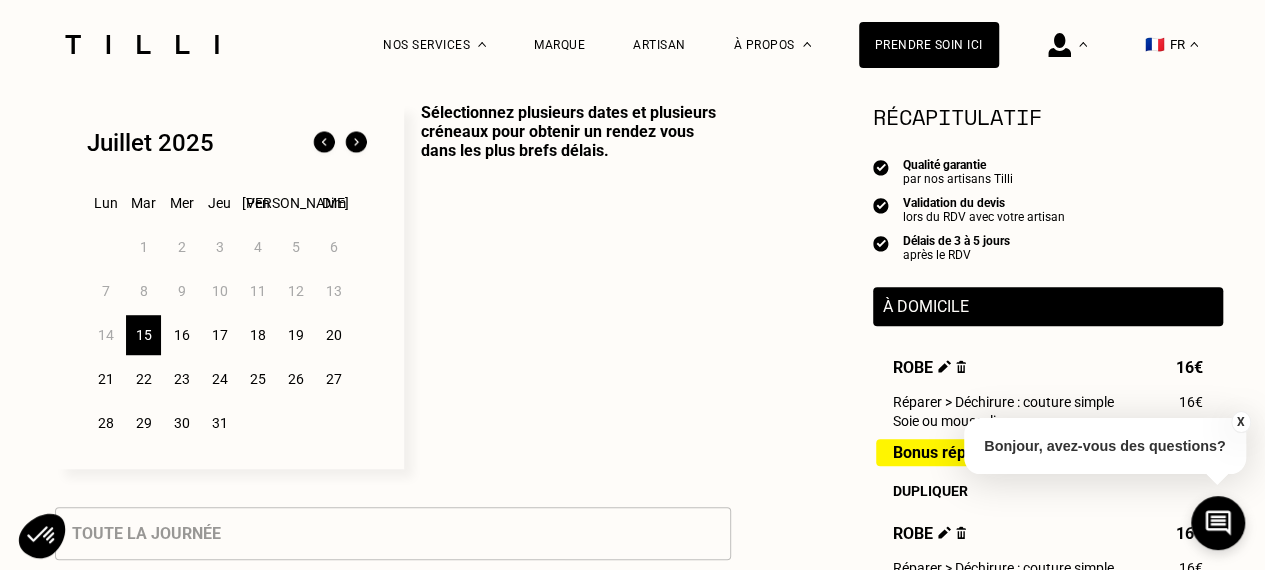 scroll, scrollTop: 547, scrollLeft: 0, axis: vertical 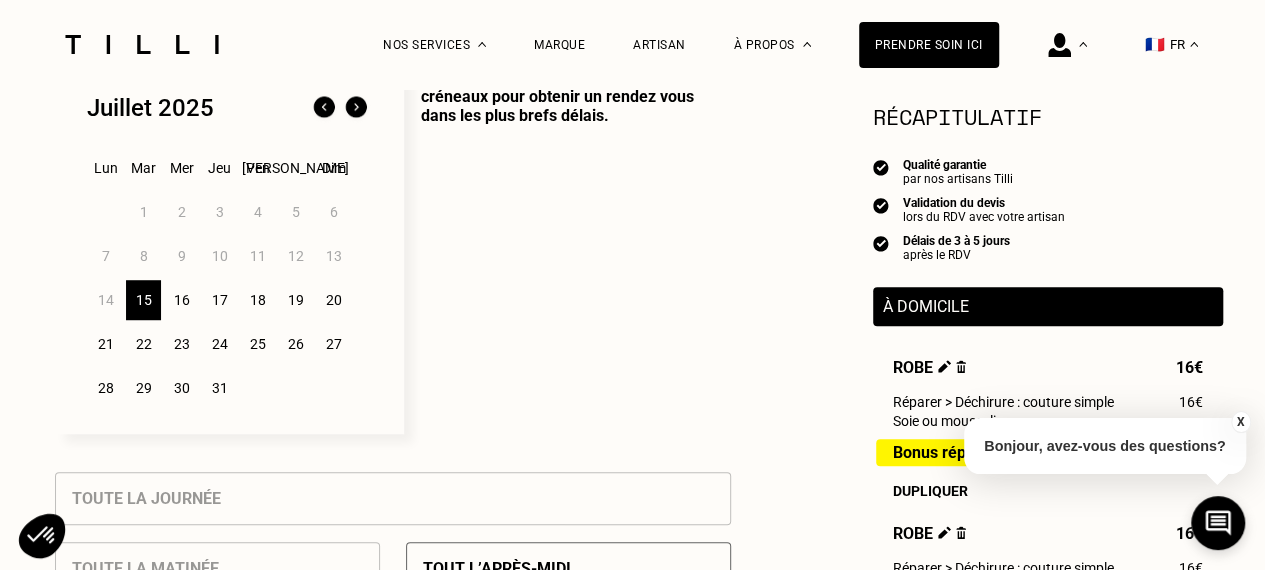 click on "17" at bounding box center (219, 300) 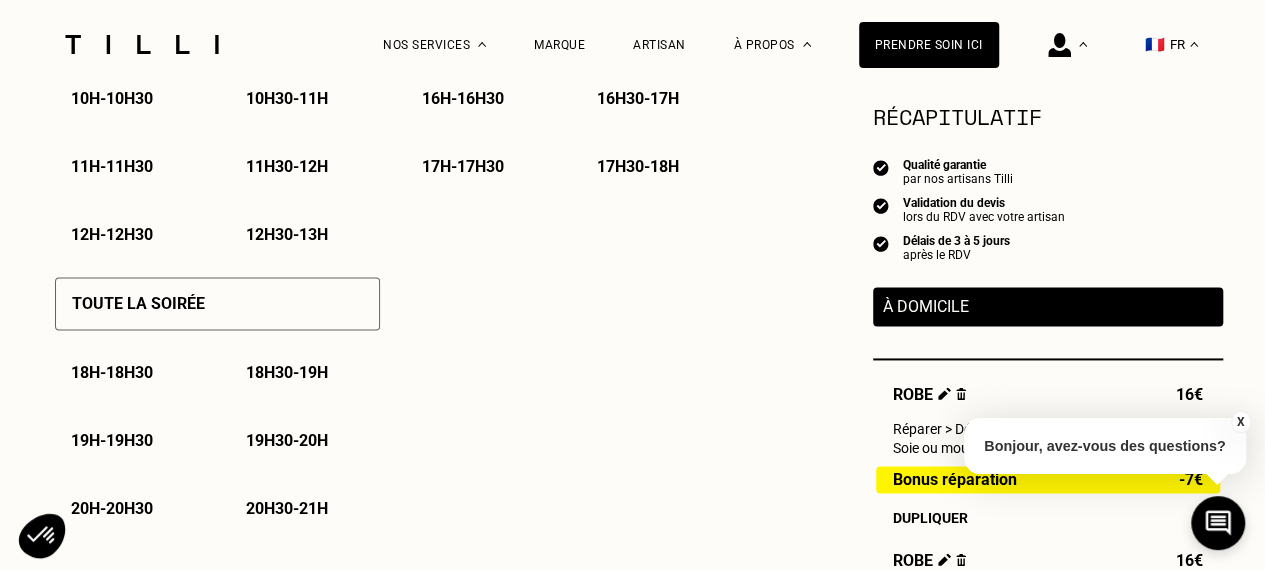 scroll, scrollTop: 1386, scrollLeft: 0, axis: vertical 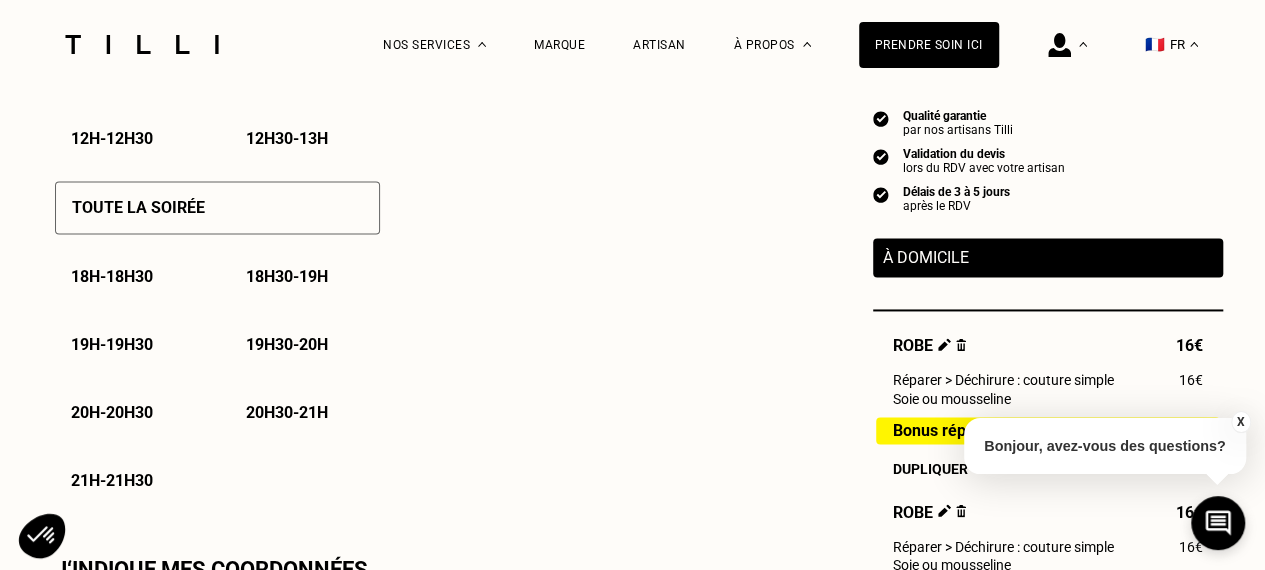 click on "18h  -  18h30" at bounding box center (112, 276) 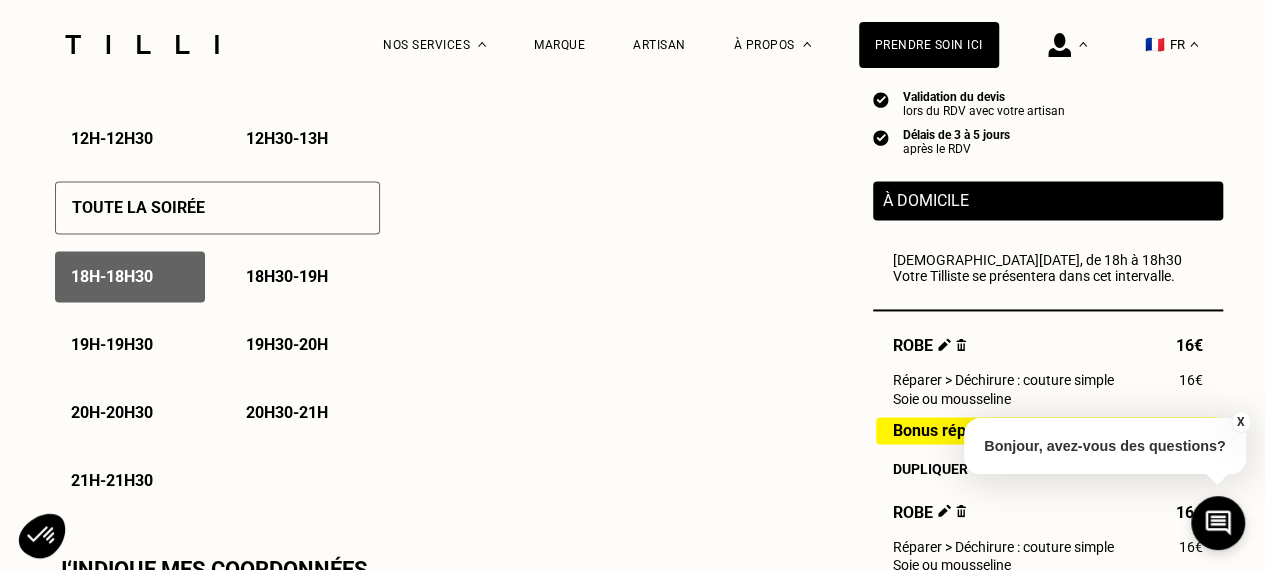 click on "18h  -  18h30" at bounding box center [112, 276] 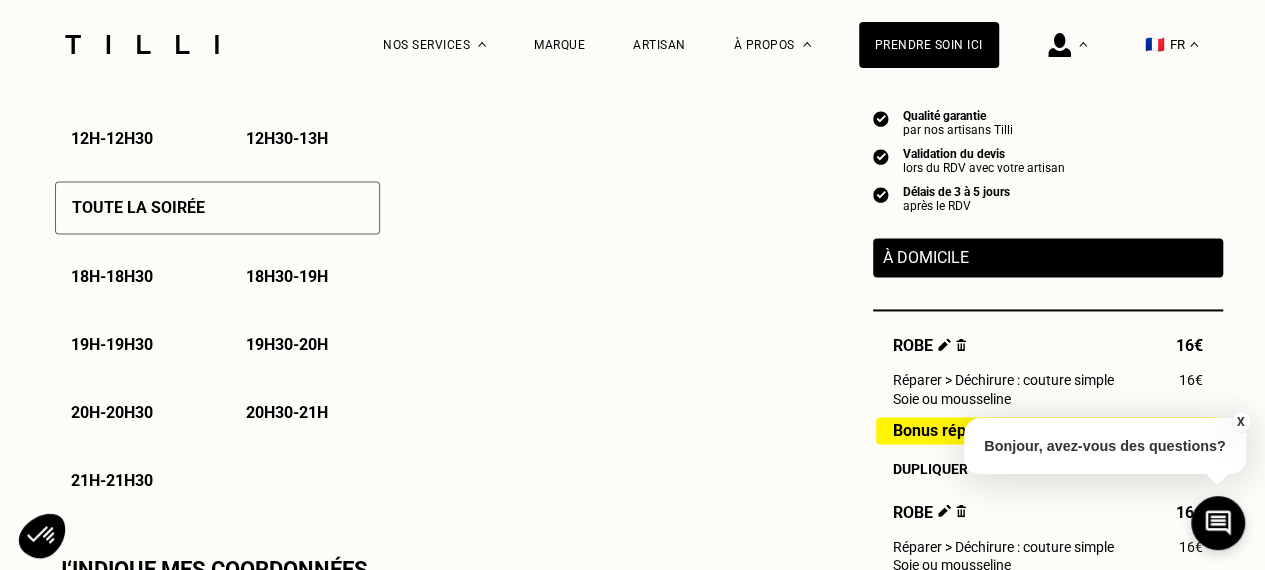 click on "18h  -  18h30" at bounding box center [112, 276] 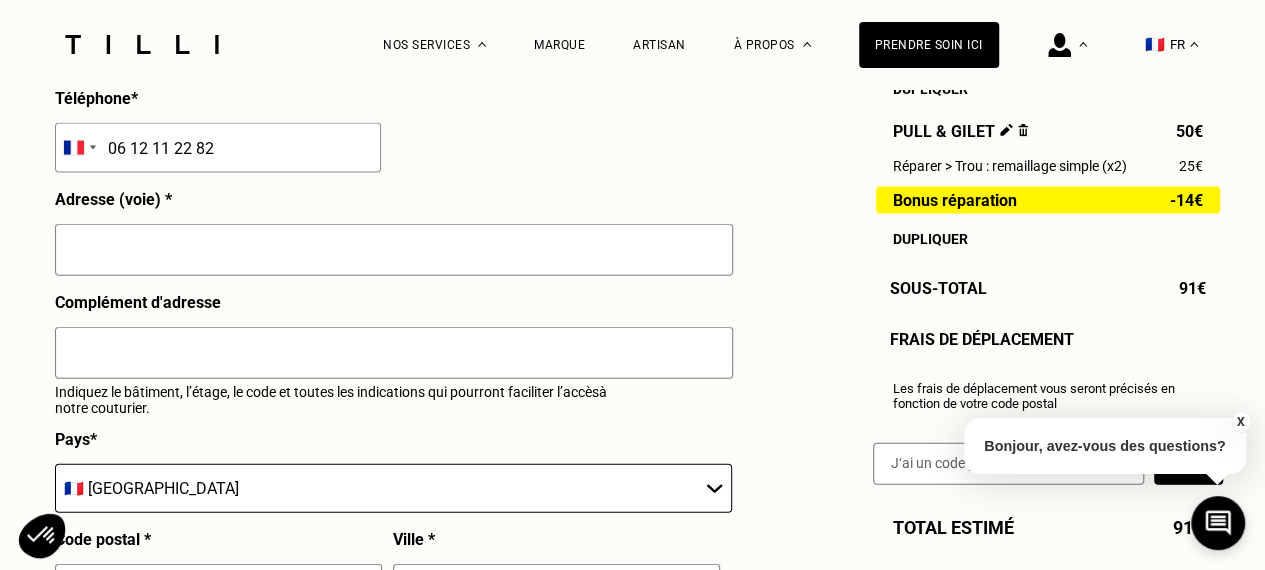 scroll, scrollTop: 2201, scrollLeft: 0, axis: vertical 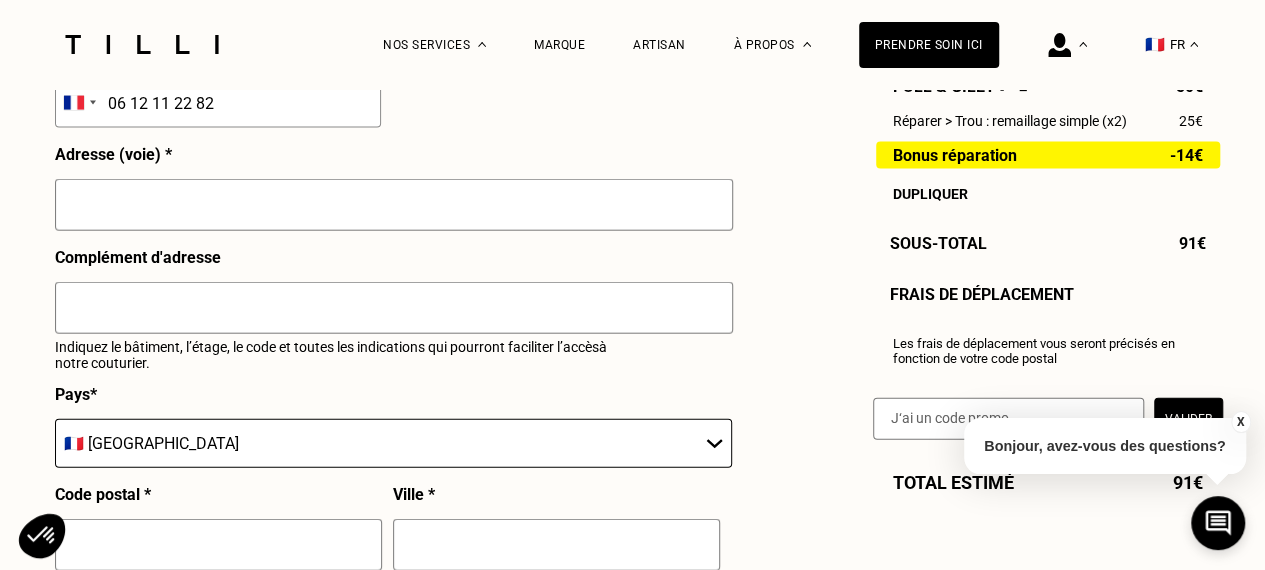 click at bounding box center [394, 205] 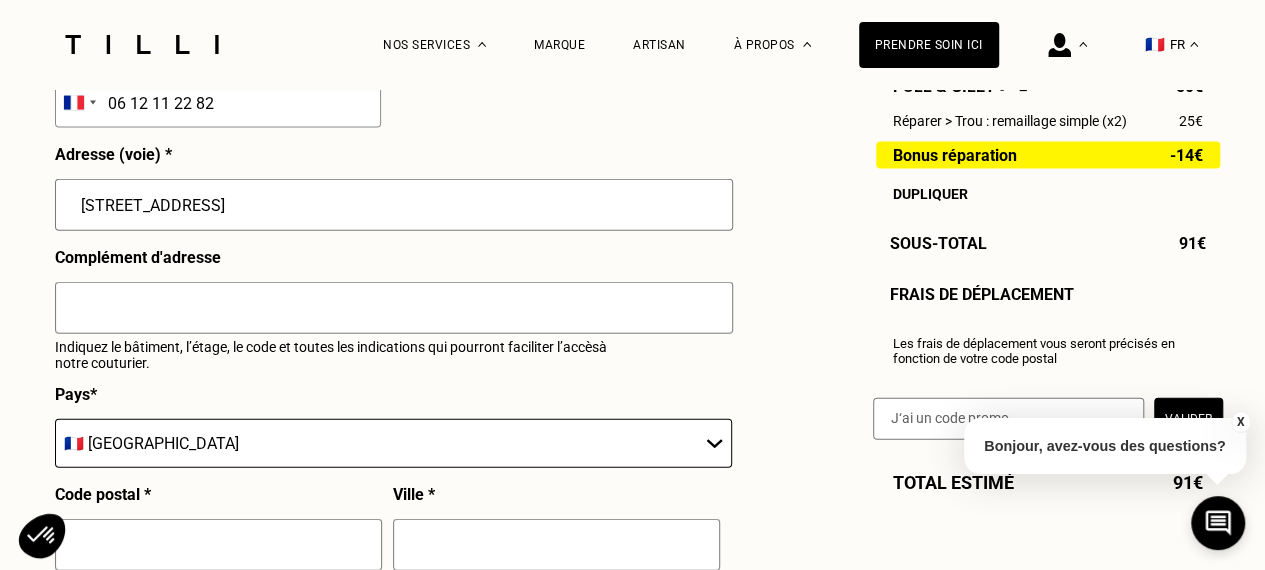 type on "69001" 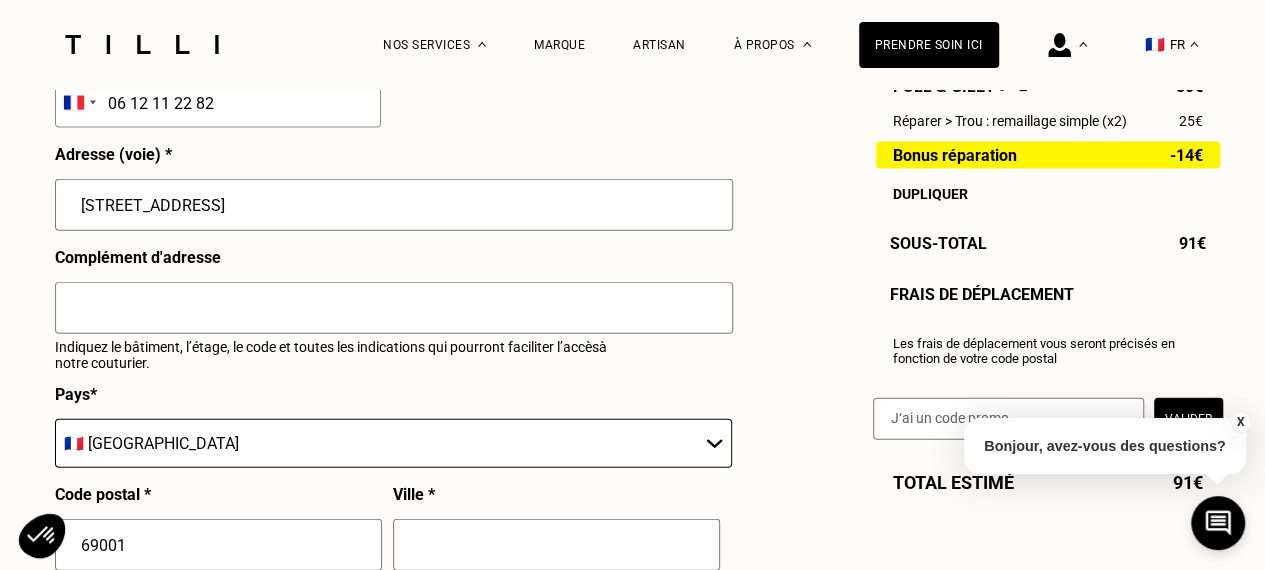 type on "[GEOGRAPHIC_DATA]" 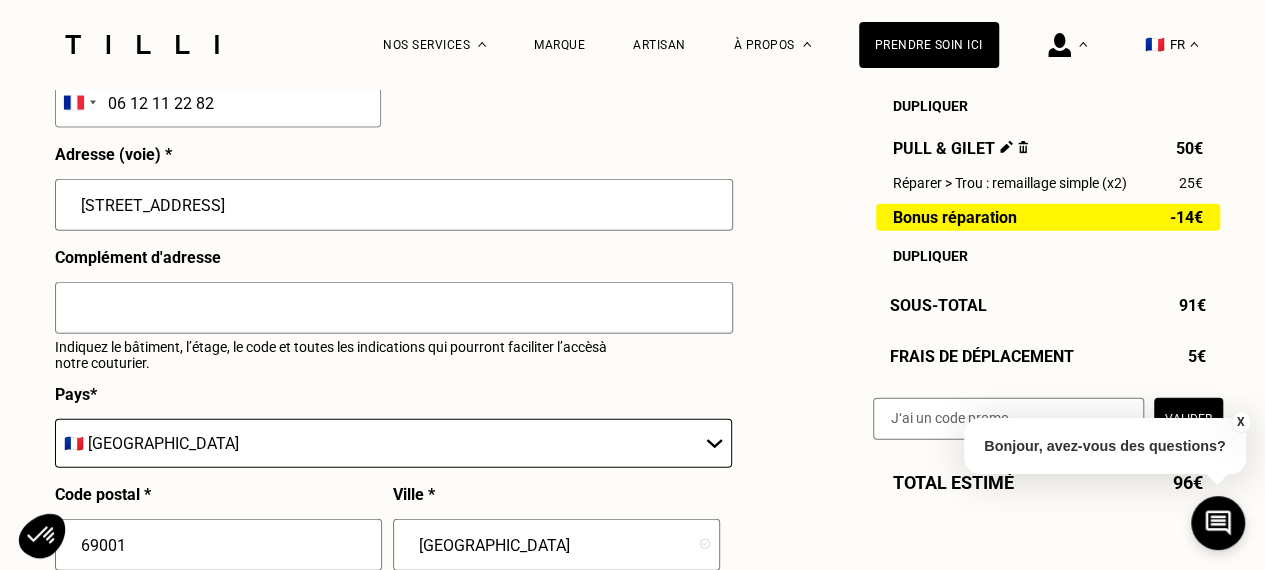 click at bounding box center (394, 308) 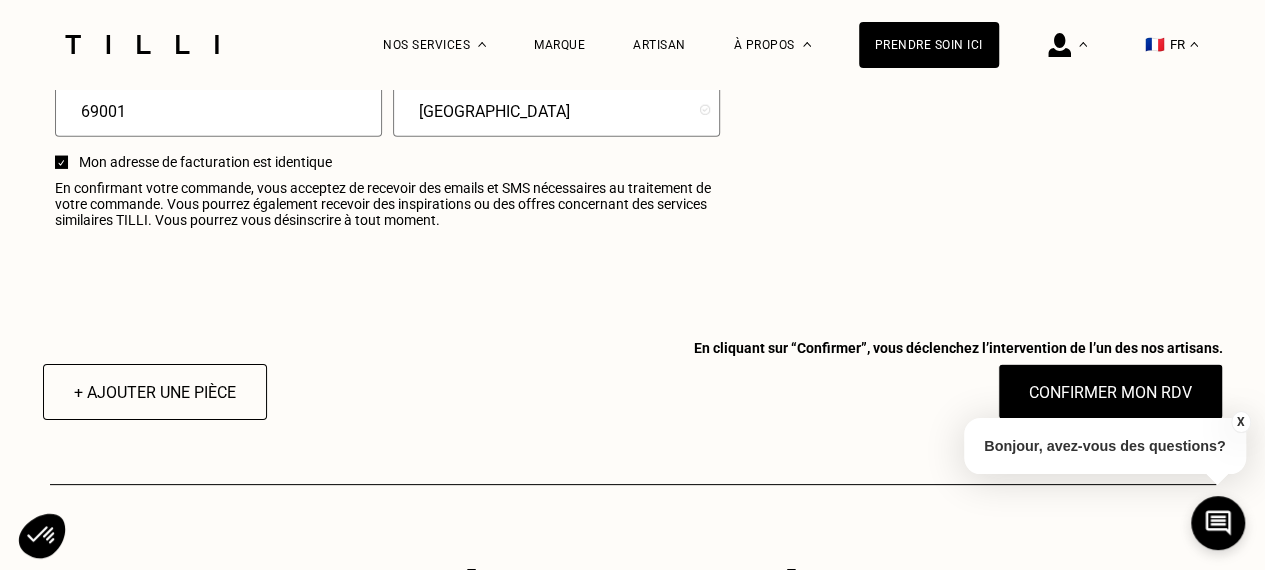 scroll, scrollTop: 2666, scrollLeft: 0, axis: vertical 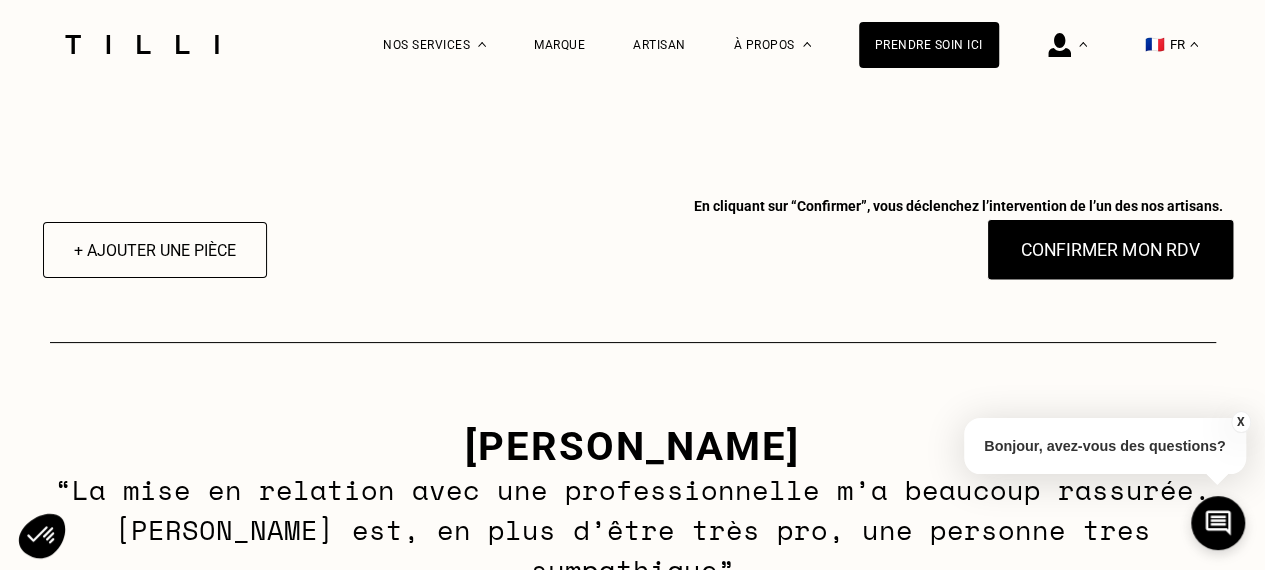 type on "code 1: 51846, code grilla rouge: 1486B" 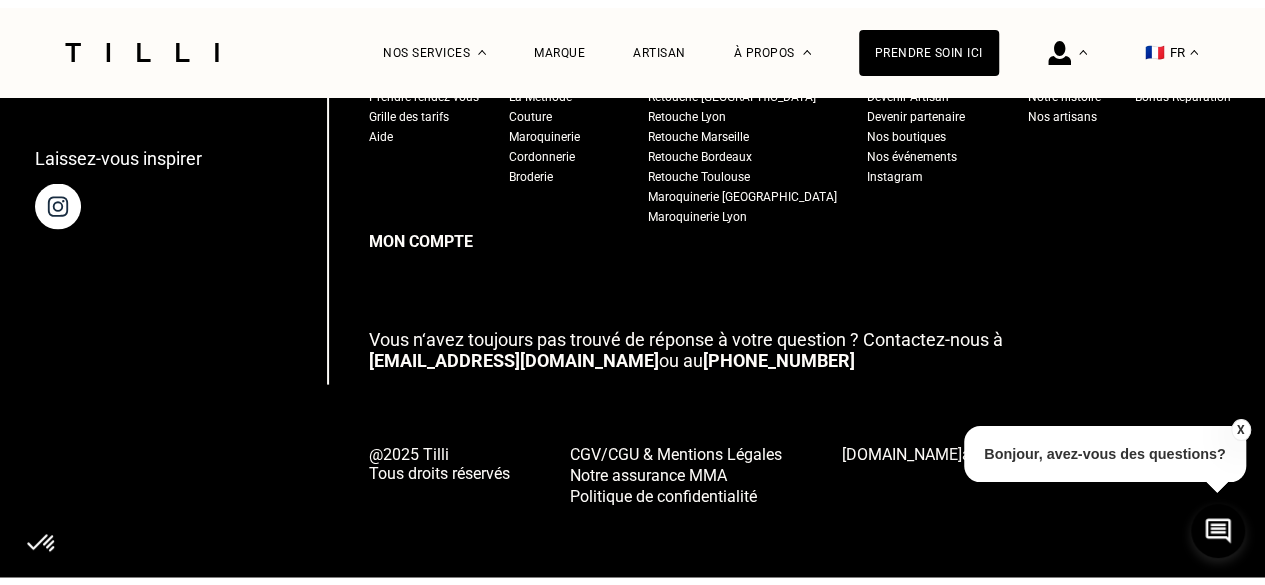 scroll, scrollTop: 0, scrollLeft: 0, axis: both 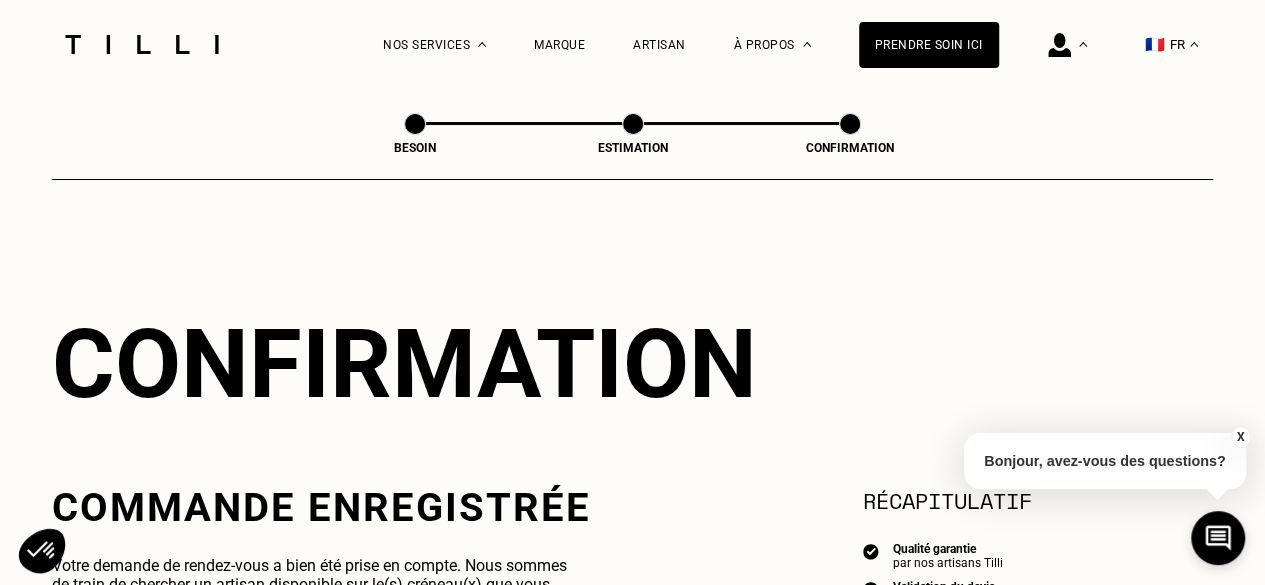 click on "X" at bounding box center [1240, 437] 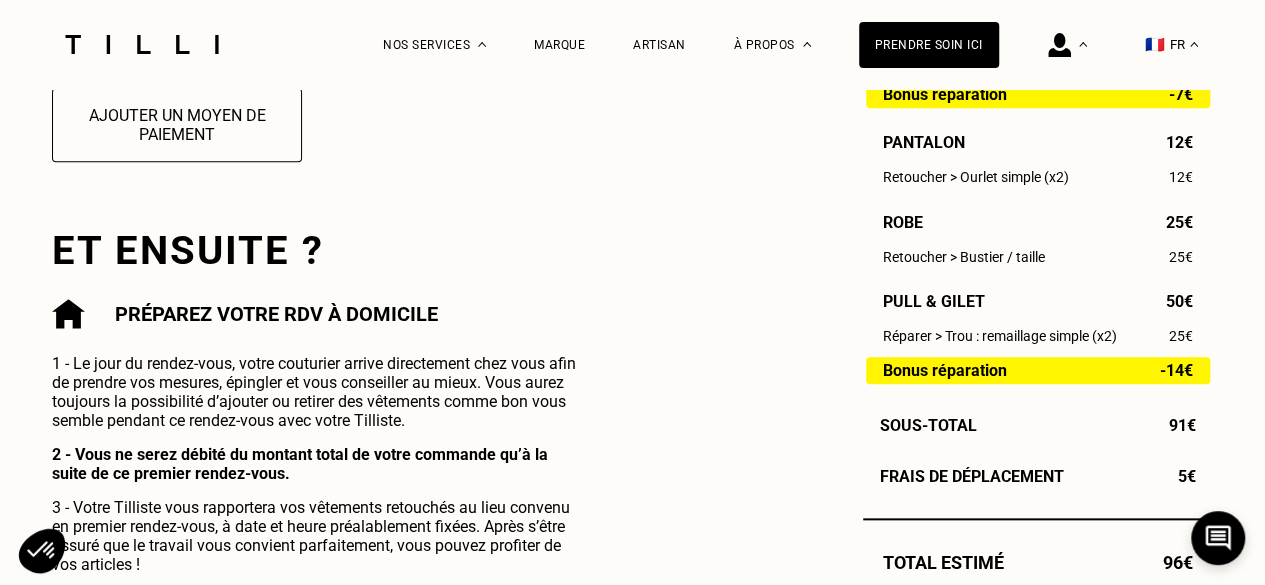 scroll, scrollTop: 881, scrollLeft: 0, axis: vertical 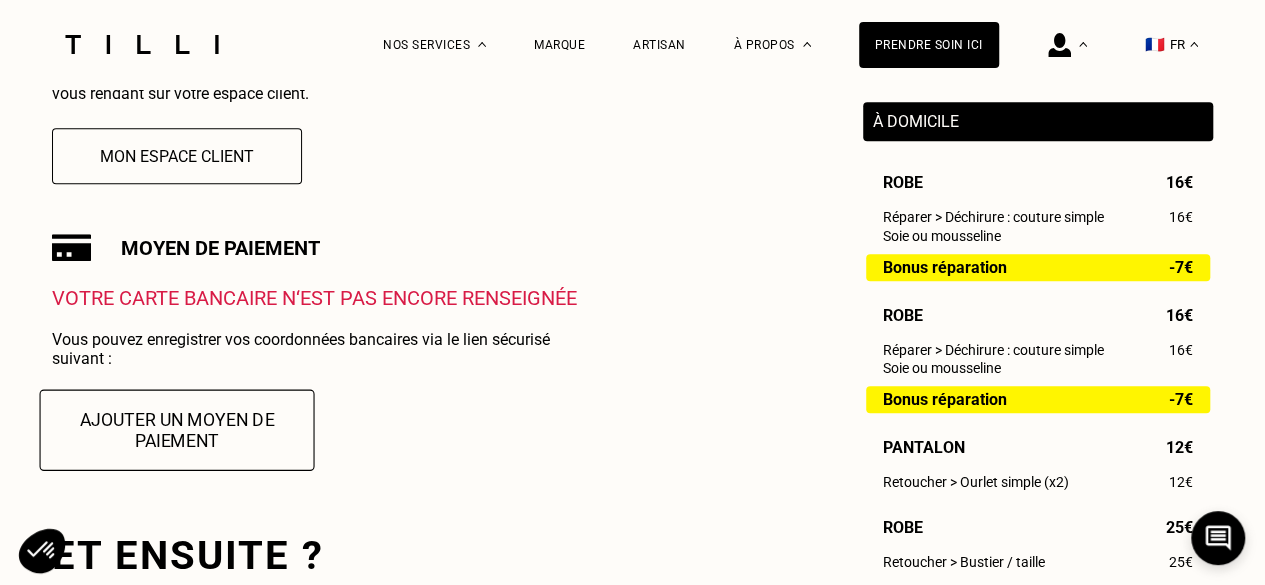 click on "Ajouter un moyen de paiement" at bounding box center [177, 429] 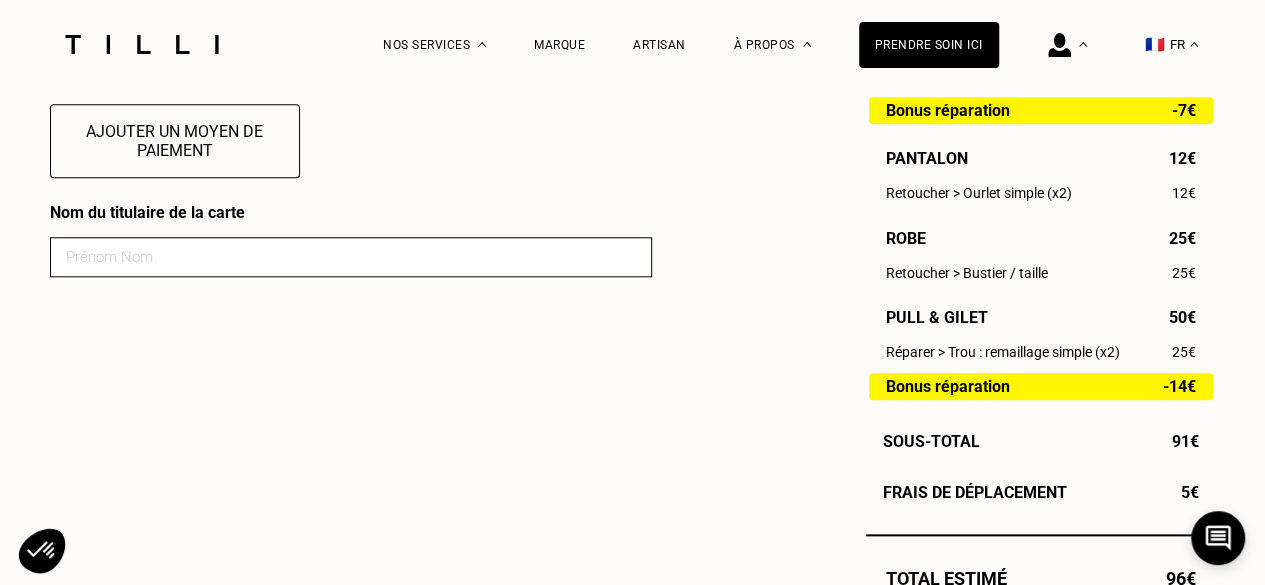 scroll, scrollTop: 866, scrollLeft: 0, axis: vertical 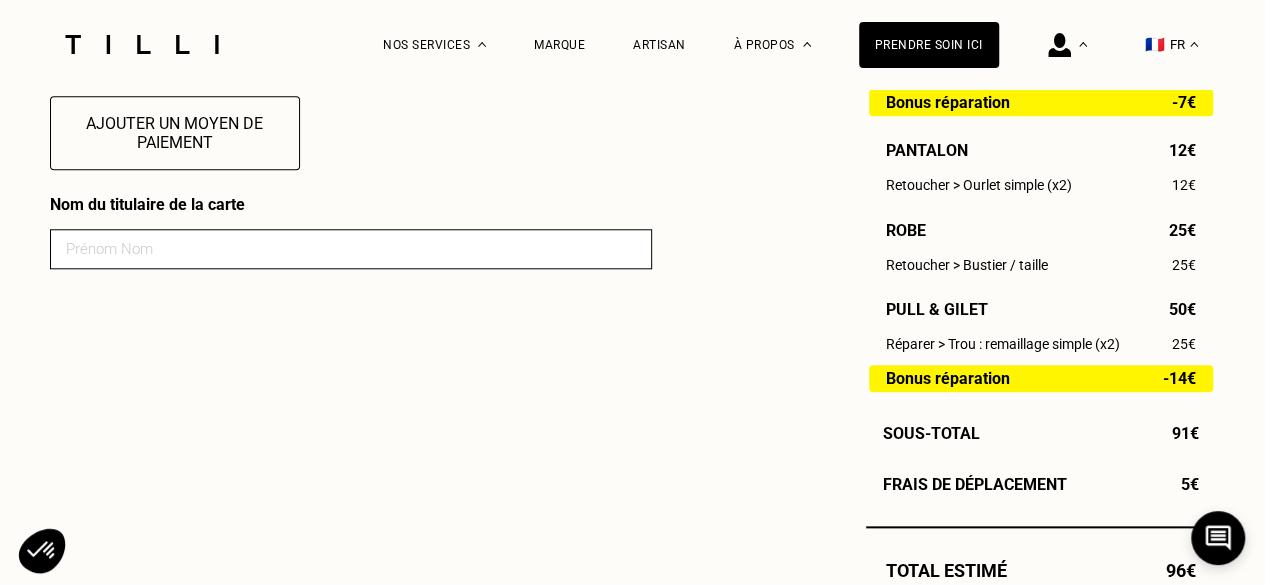 click at bounding box center (351, 249) 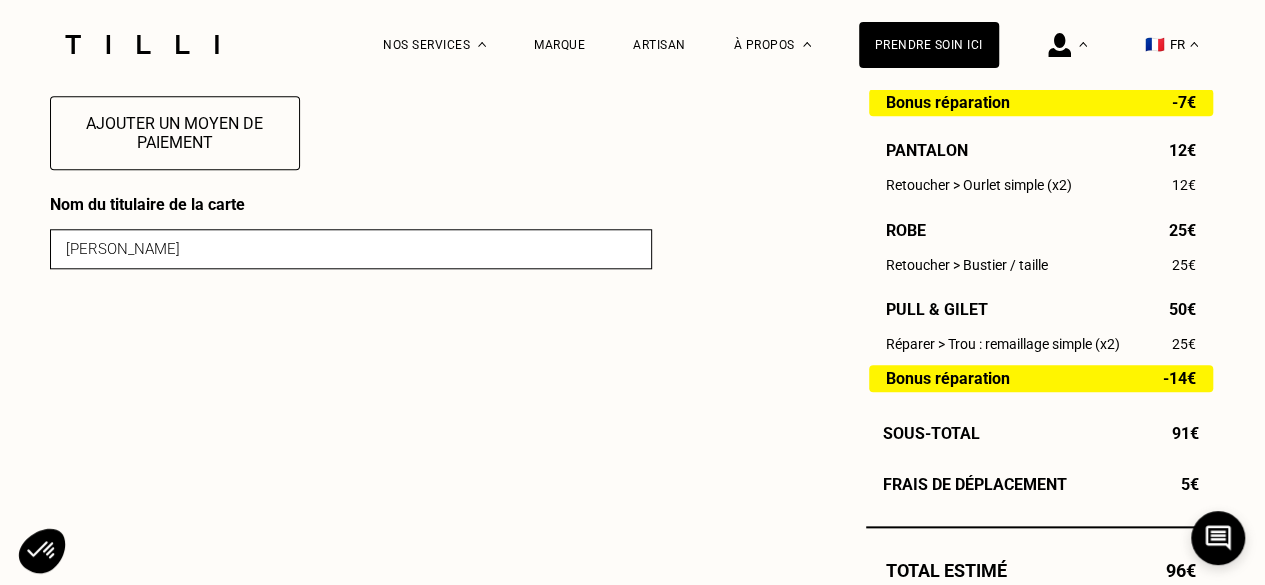 type on "[PERSON_NAME]" 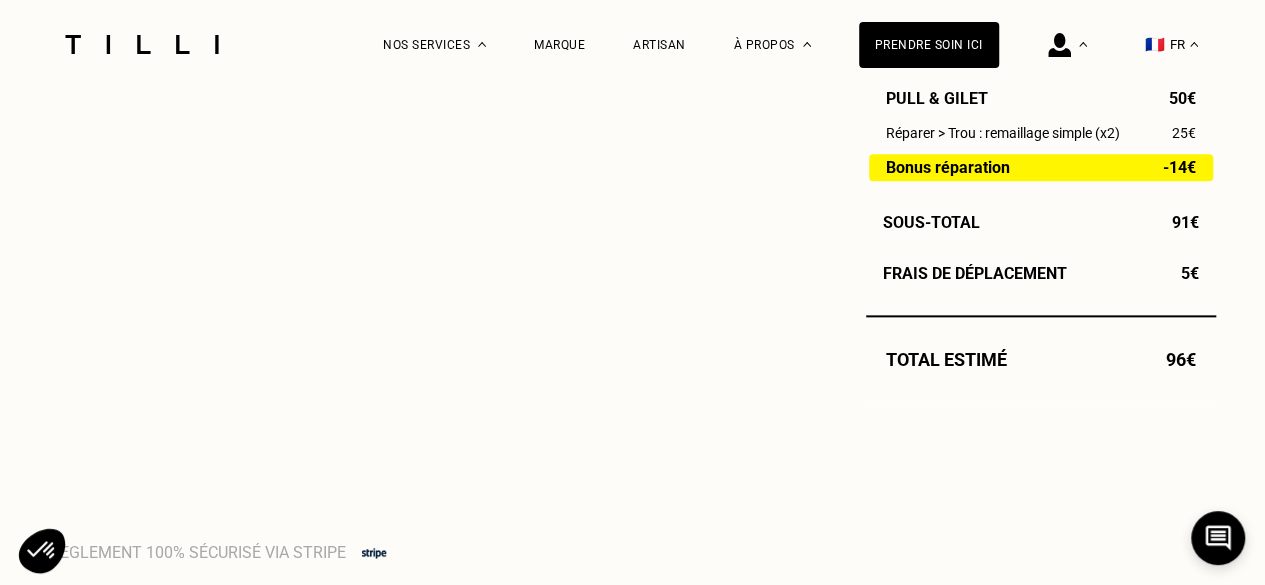 scroll, scrollTop: 1085, scrollLeft: 0, axis: vertical 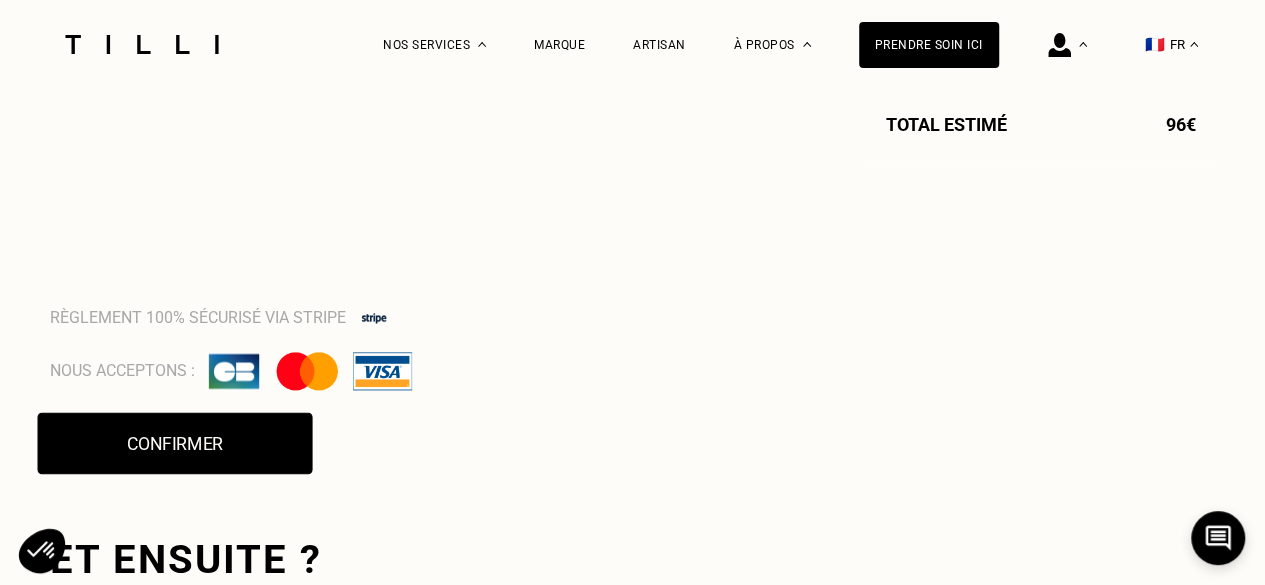 click on "Confirmer" at bounding box center (174, 443) 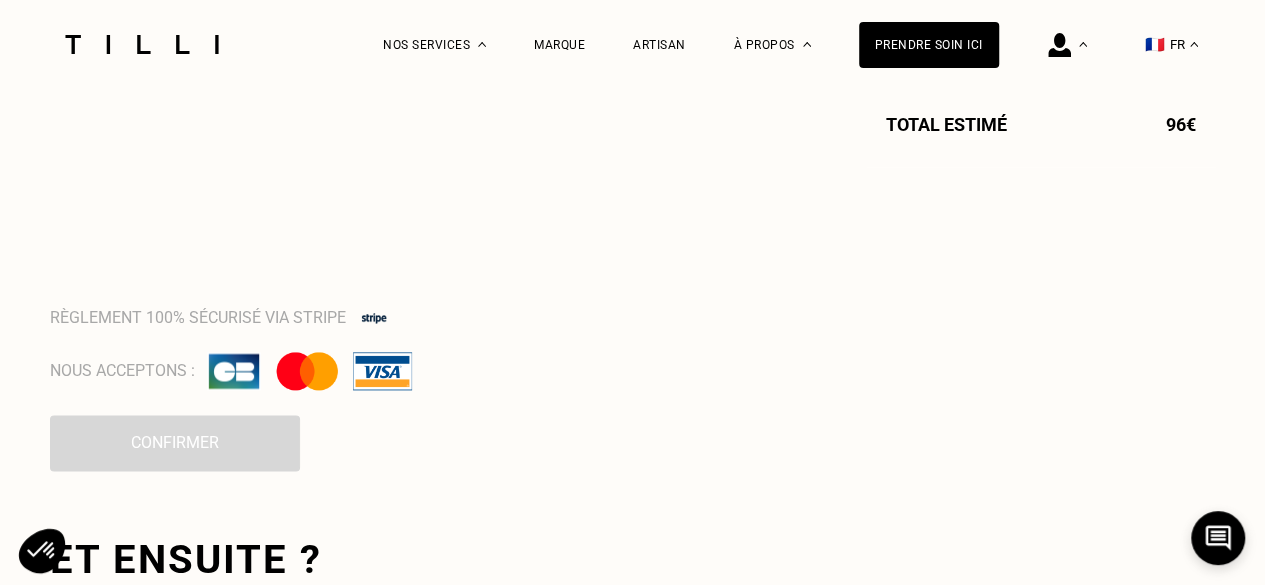 click at bounding box center (382, 371) 